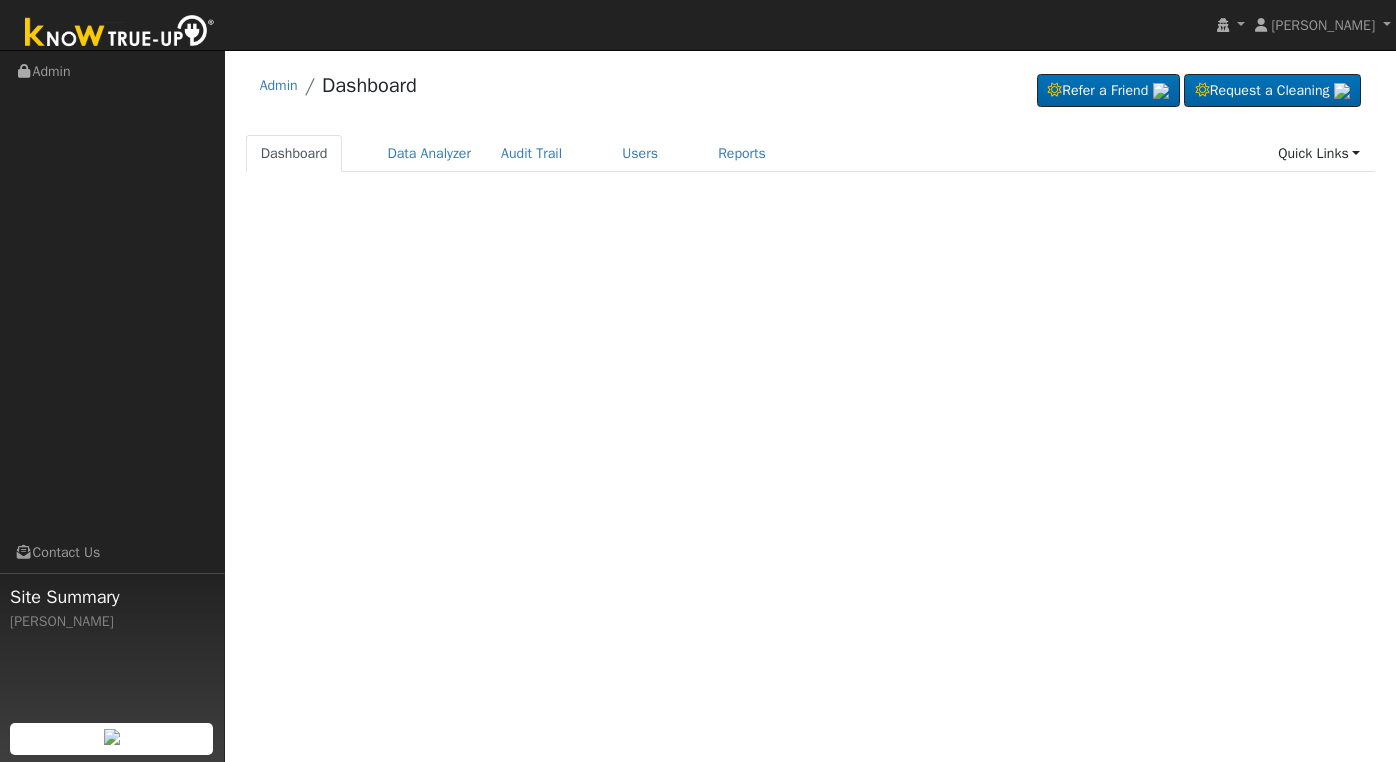 scroll, scrollTop: 0, scrollLeft: 0, axis: both 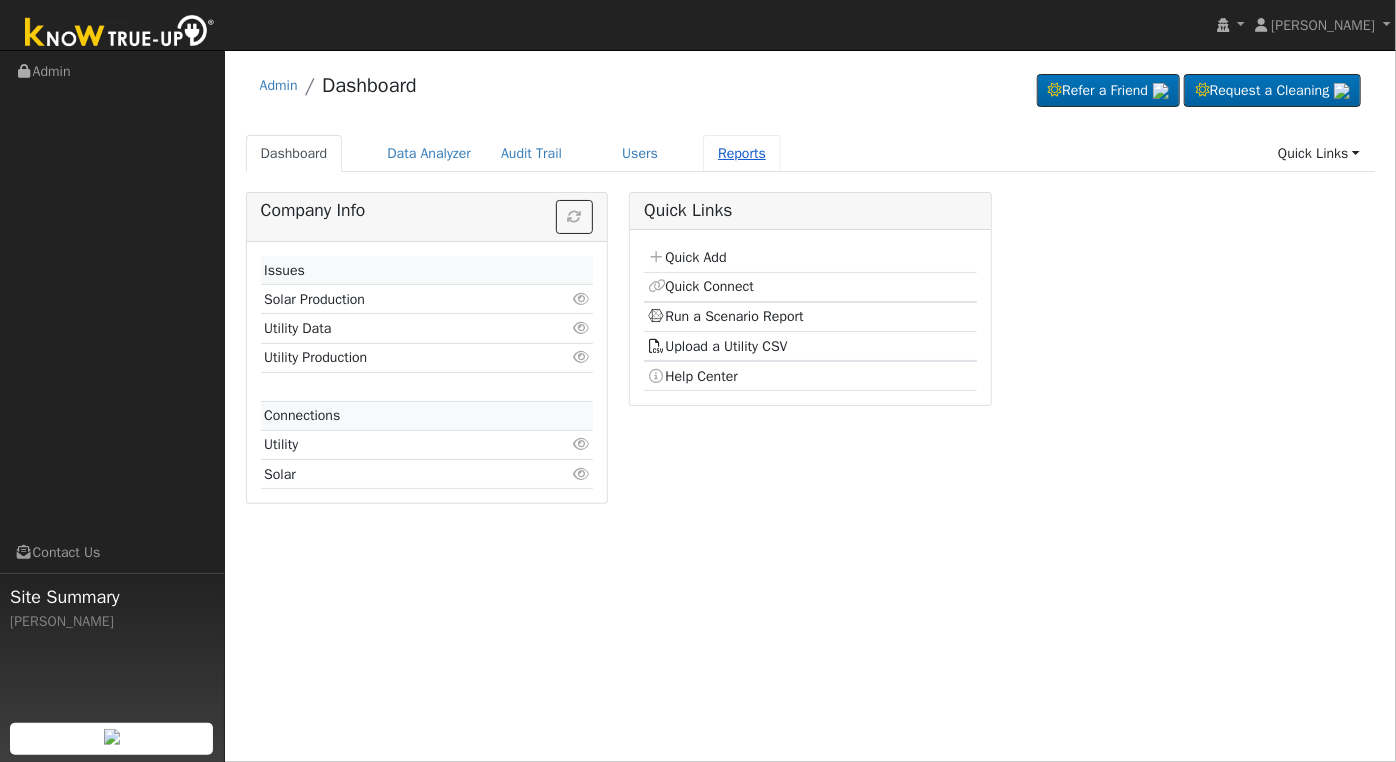 click on "Reports" at bounding box center [742, 153] 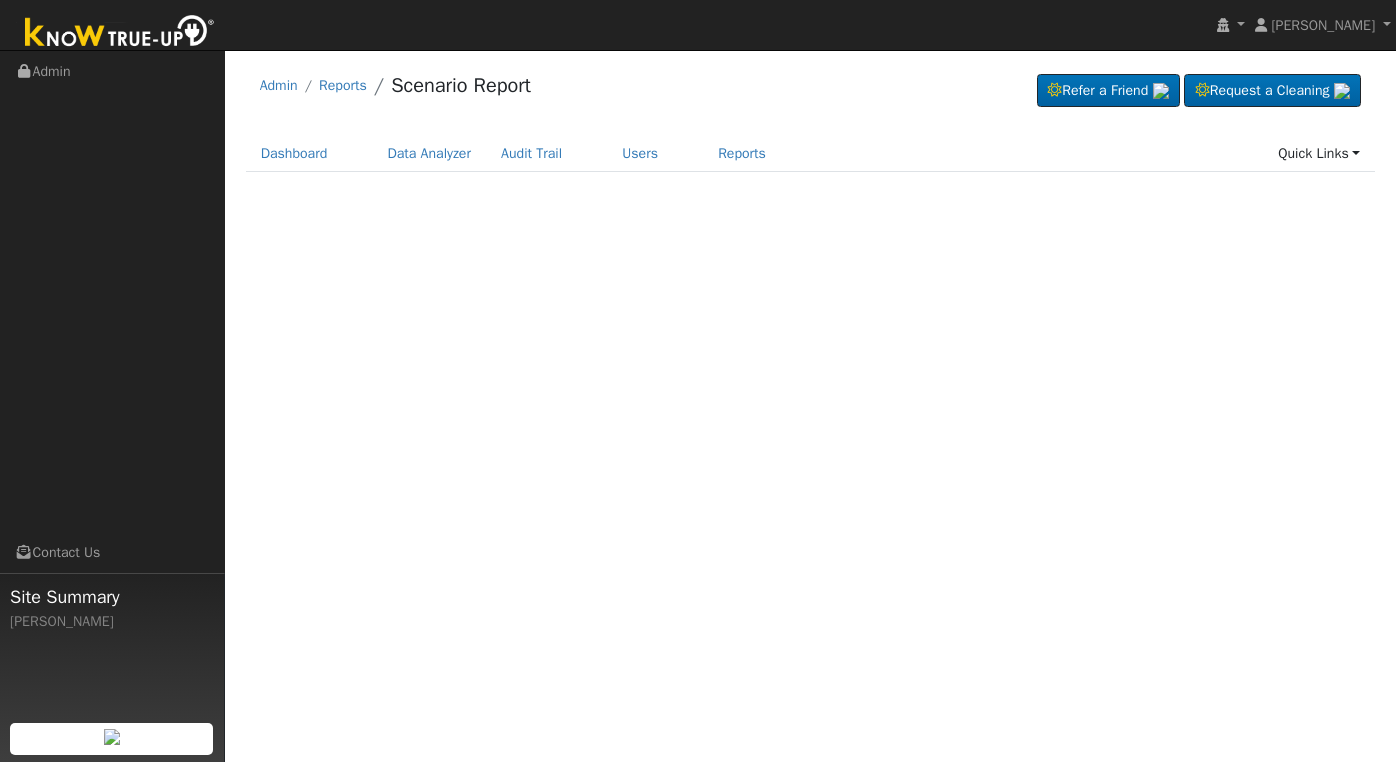 scroll, scrollTop: 0, scrollLeft: 0, axis: both 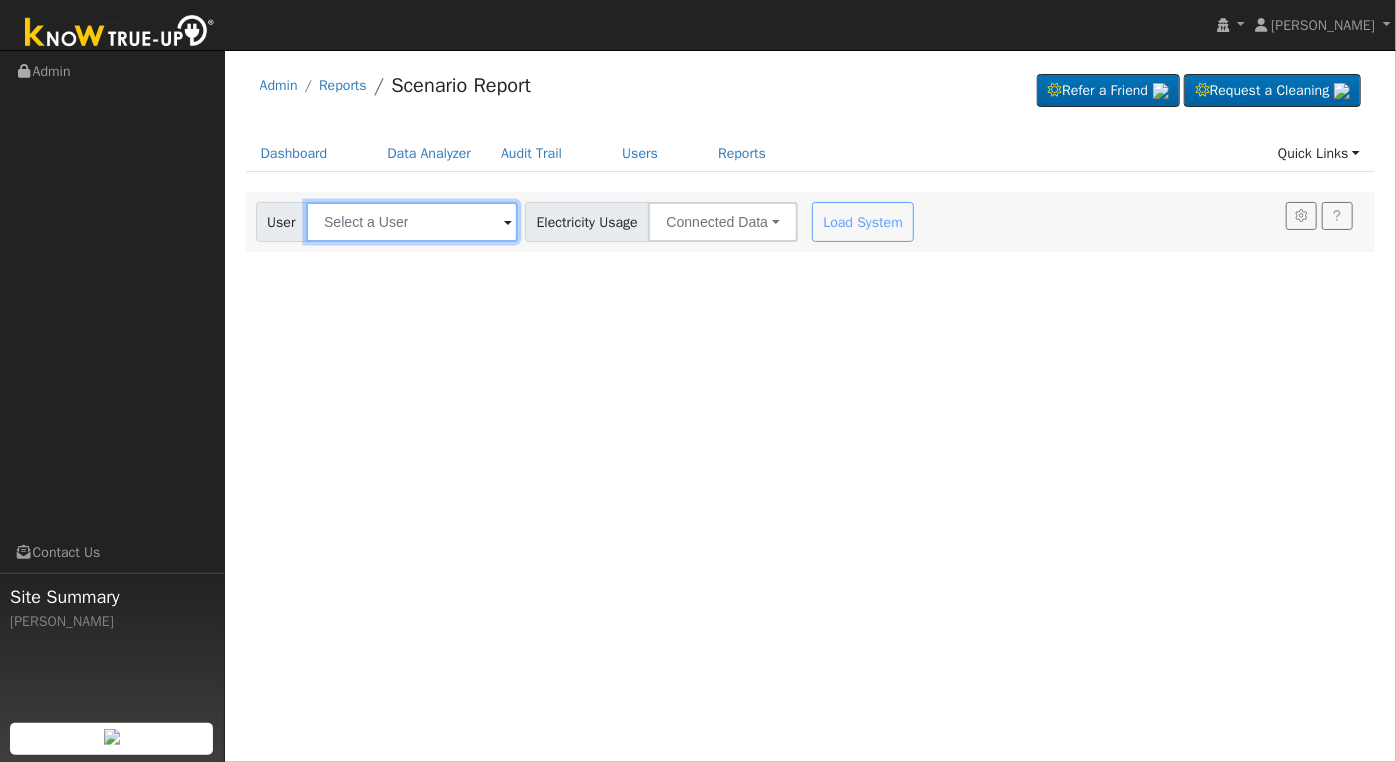 click at bounding box center (412, 222) 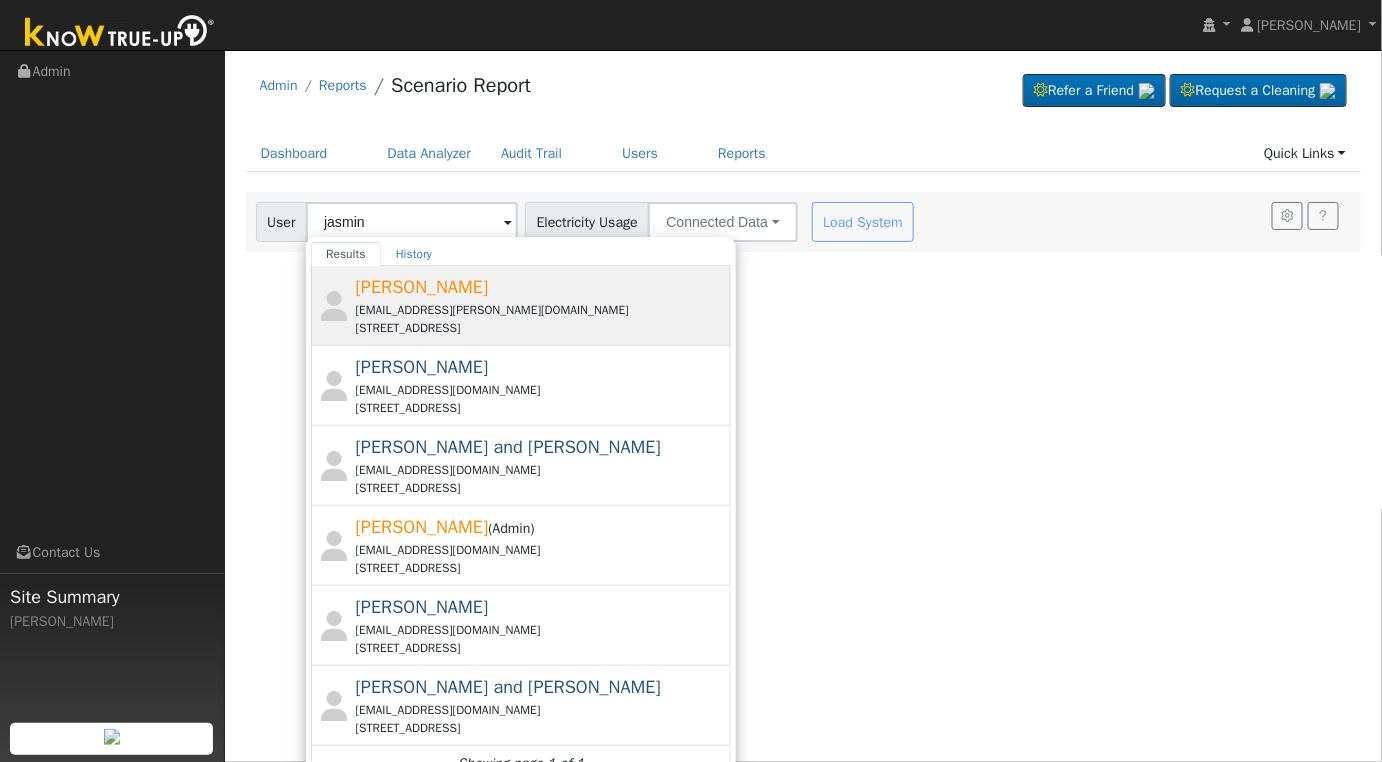 click on "Jasmine Ayyash jasmine17.lopez@gmail.com 1626 Bliss Avenue, Clovis, CA 93611" at bounding box center (541, 305) 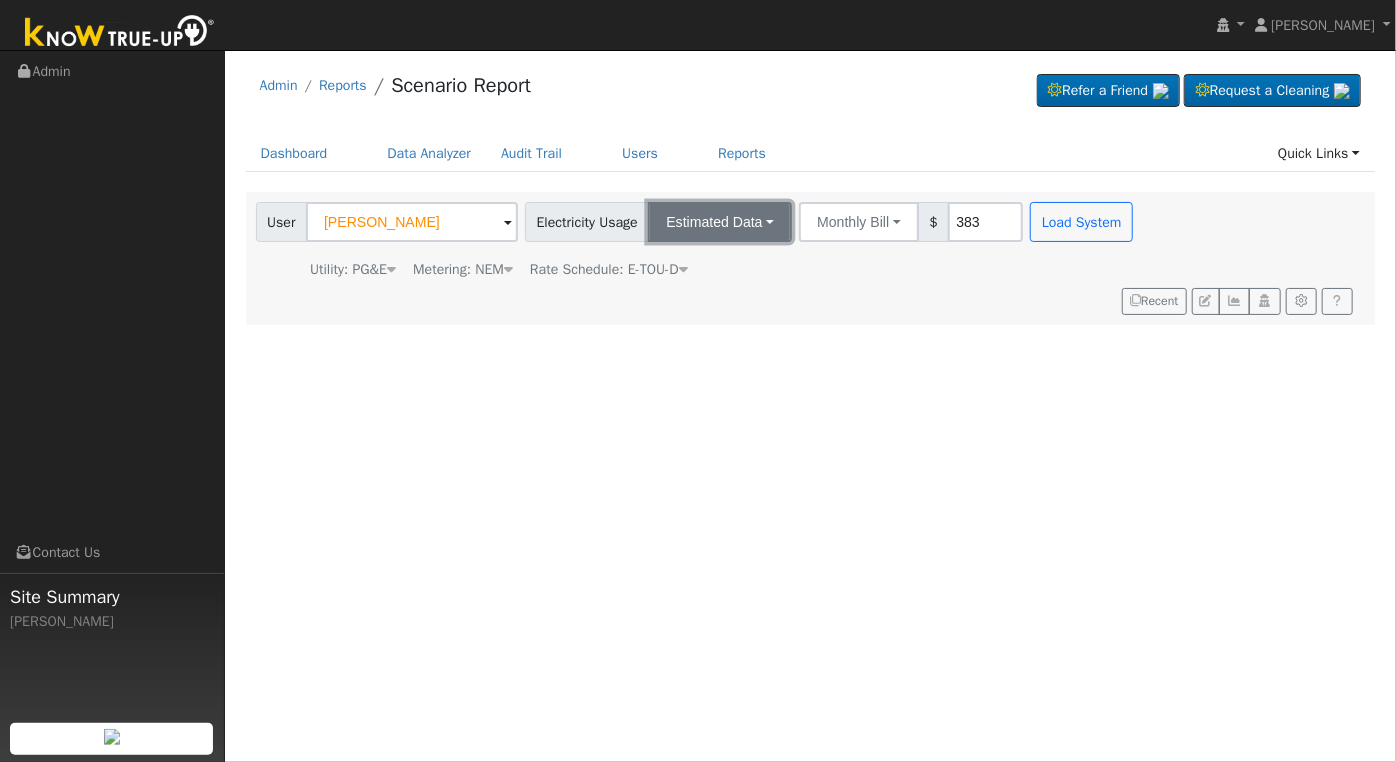 click on "Estimated Data" at bounding box center (720, 222) 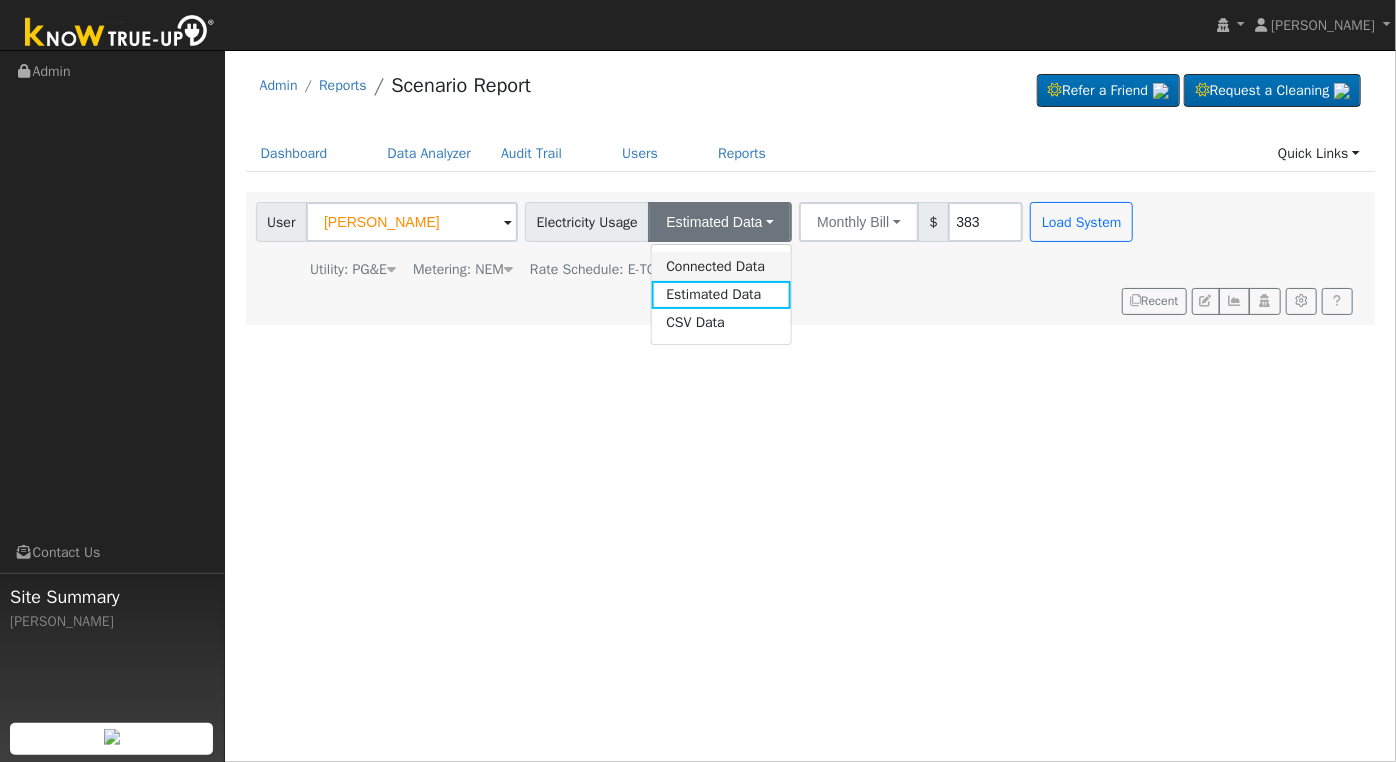 click on "Connected Data" at bounding box center (721, 266) 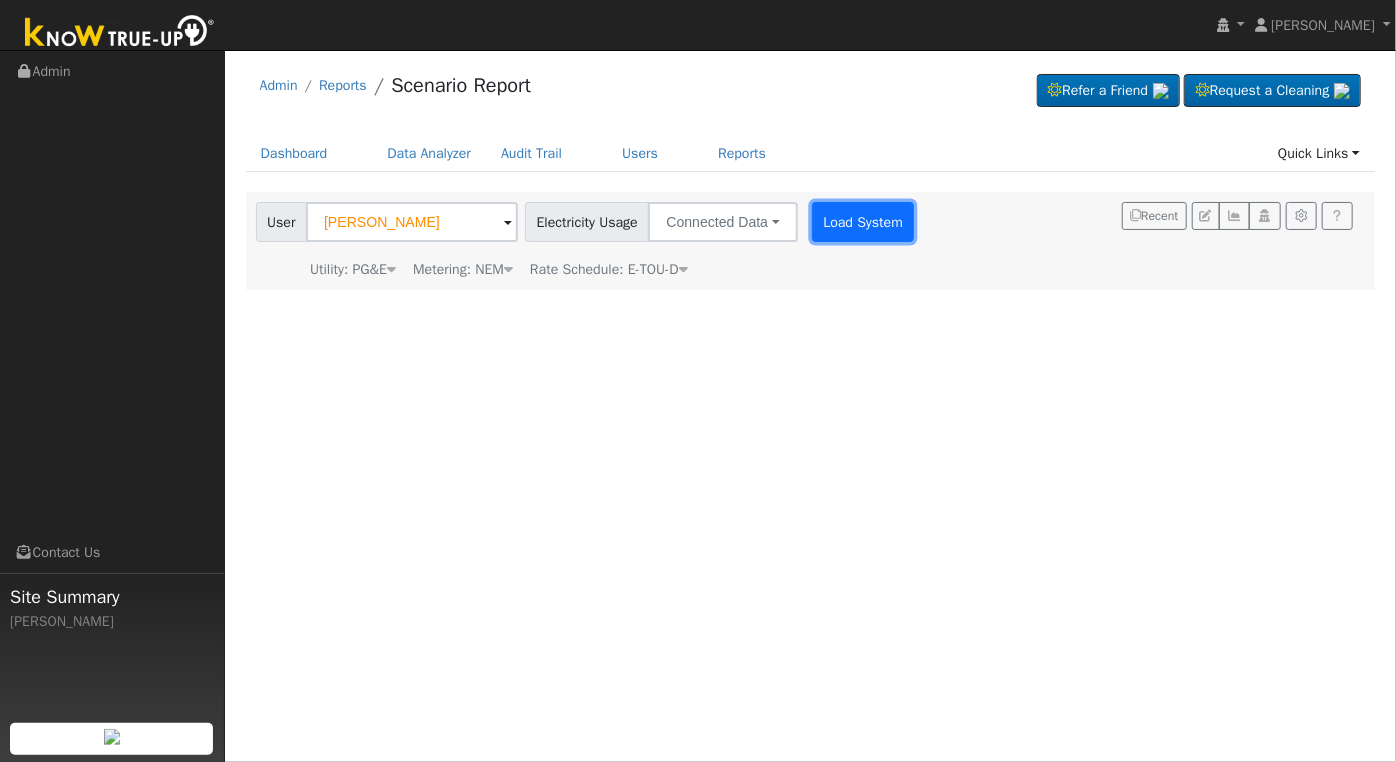 click on "Load System" at bounding box center [863, 222] 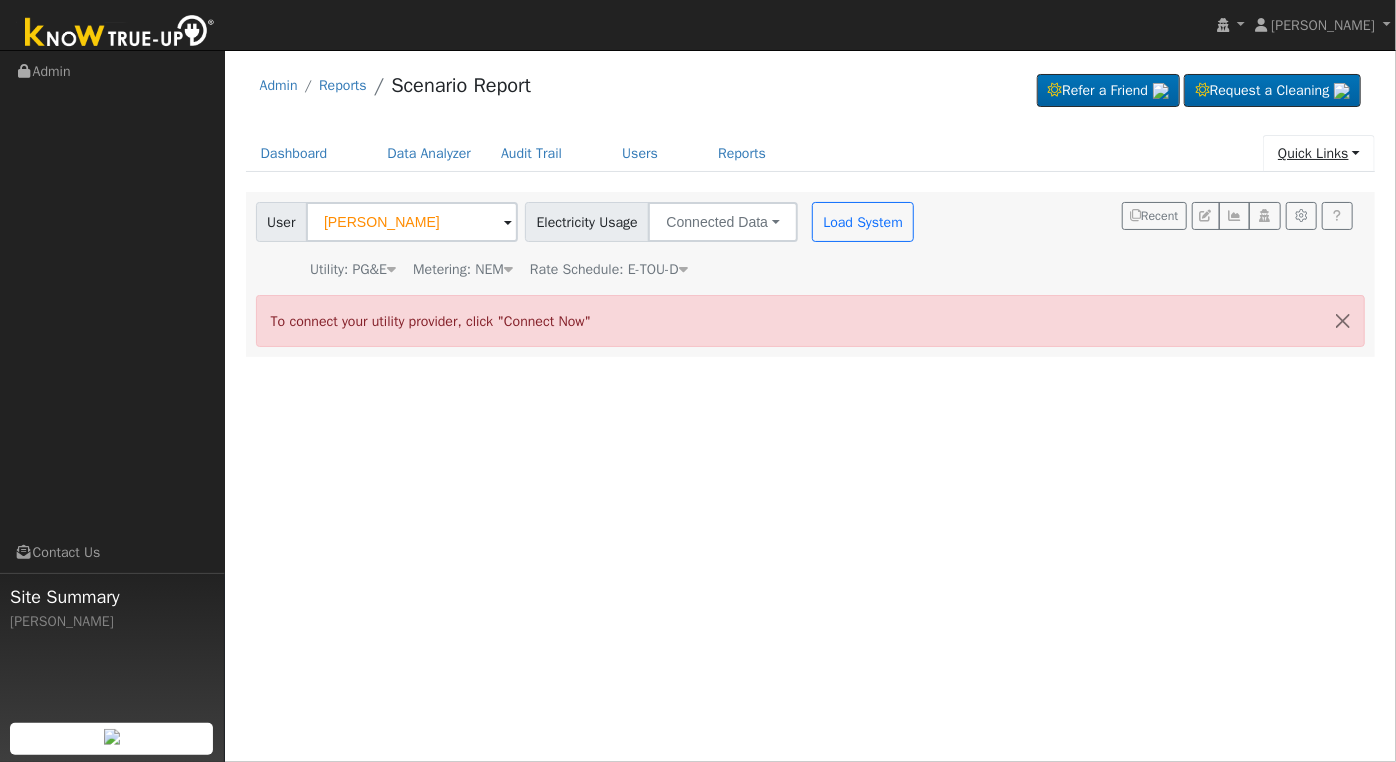 click on "Quick Links" at bounding box center (1319, 153) 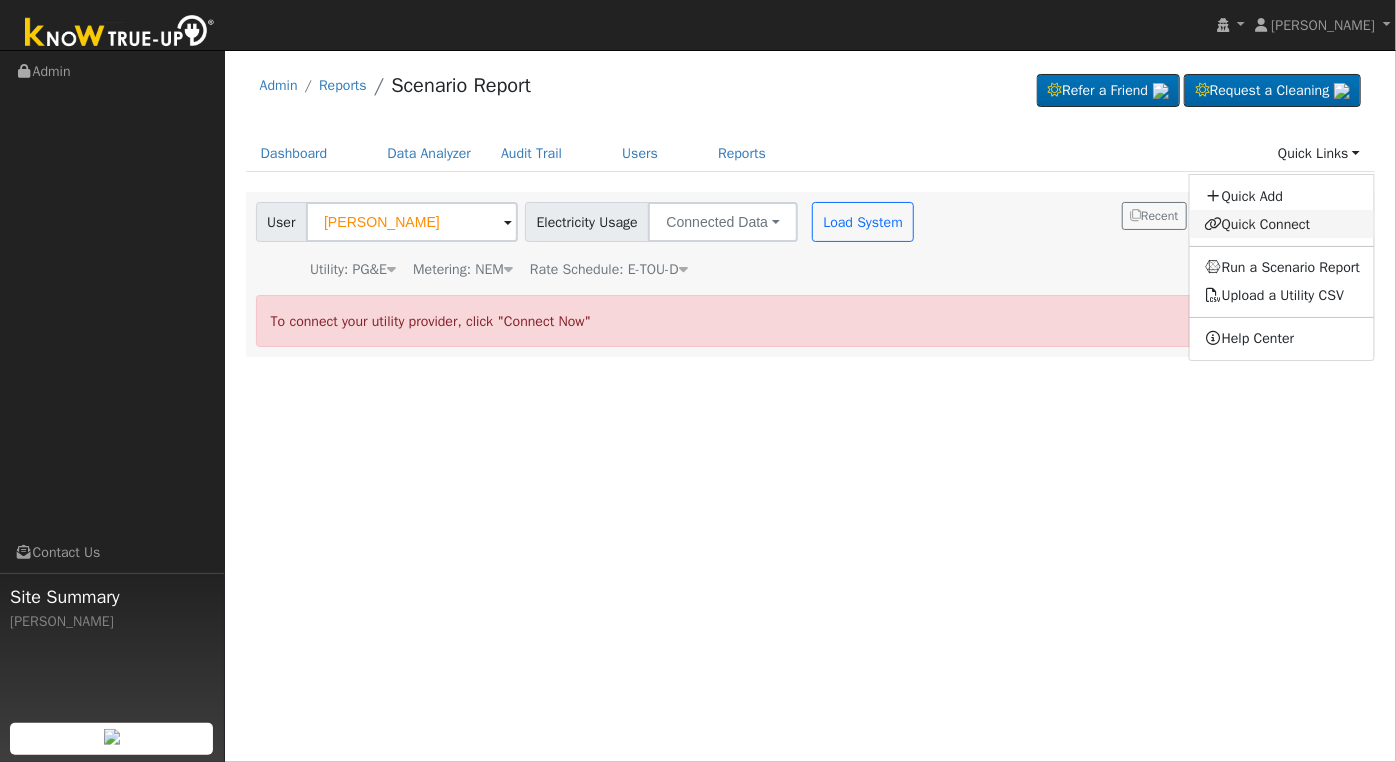 click on "Quick Connect" at bounding box center (1282, 224) 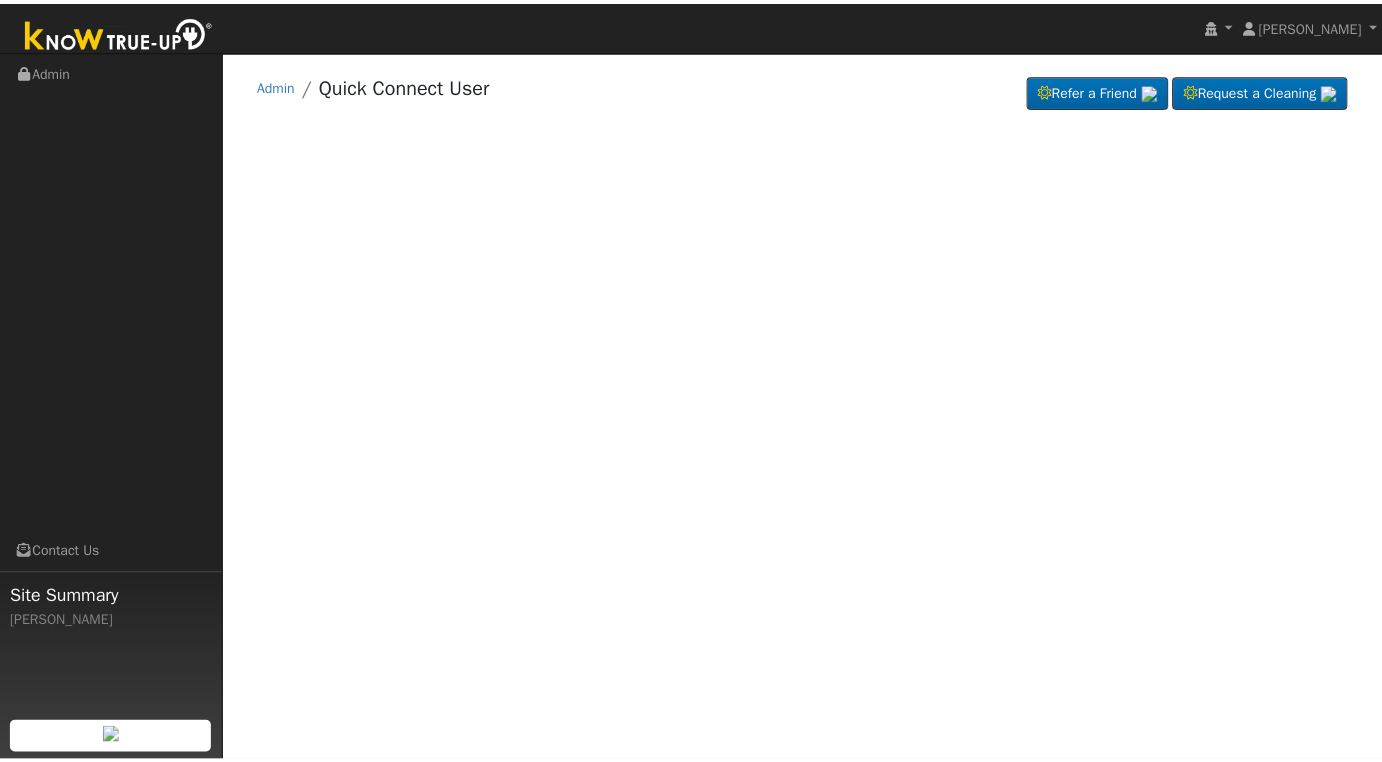 scroll, scrollTop: 0, scrollLeft: 0, axis: both 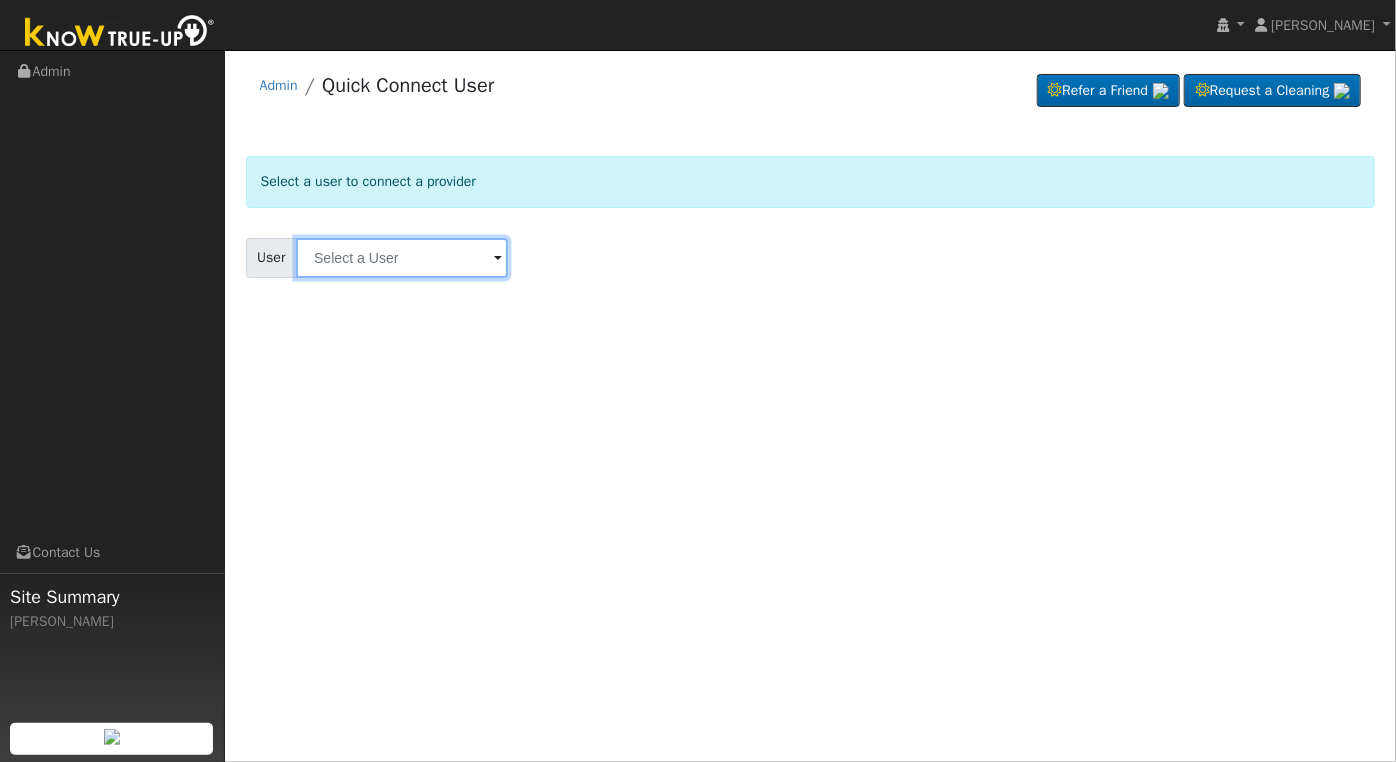click at bounding box center [402, 258] 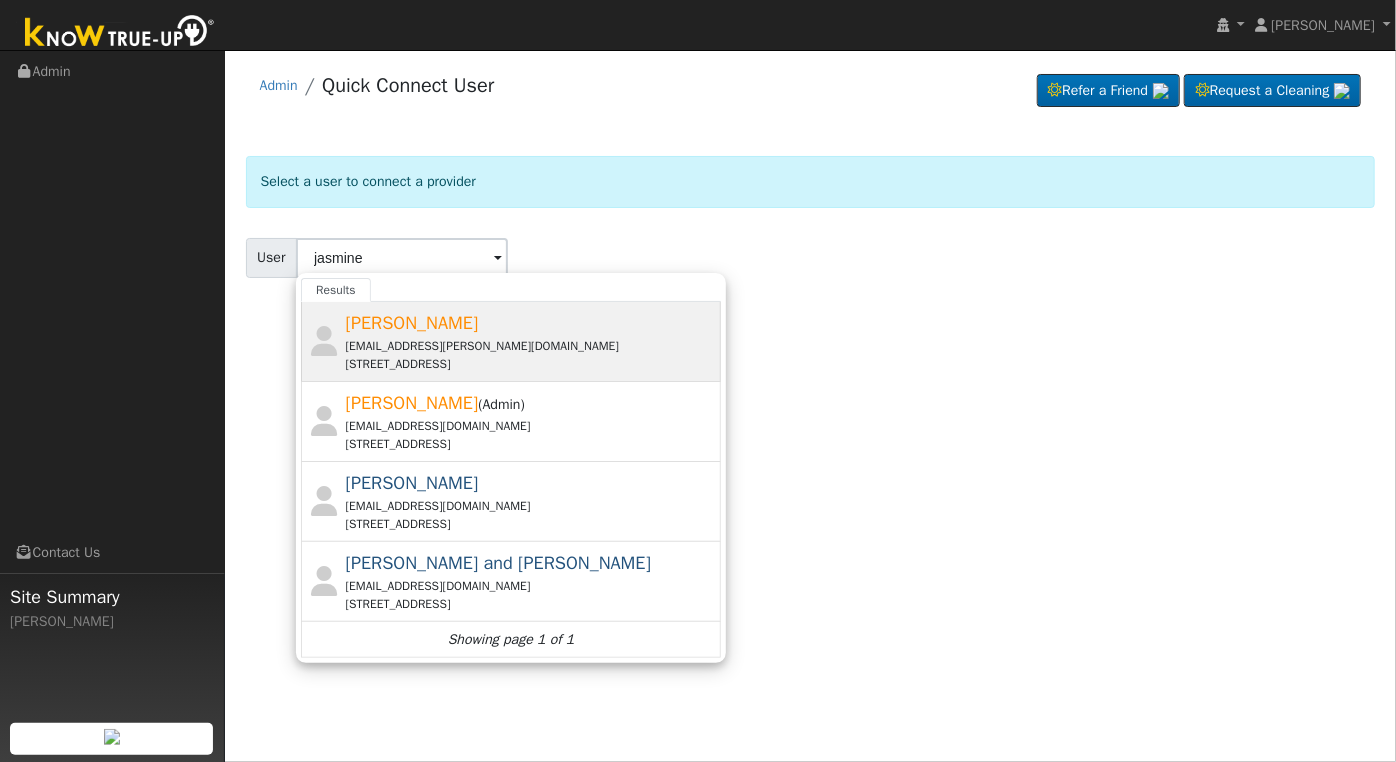 click on "Jasmine Ayyash jasmine17.lopez@gmail.com 1626 Bliss Avenue, Clovis, CA 93611" at bounding box center [531, 341] 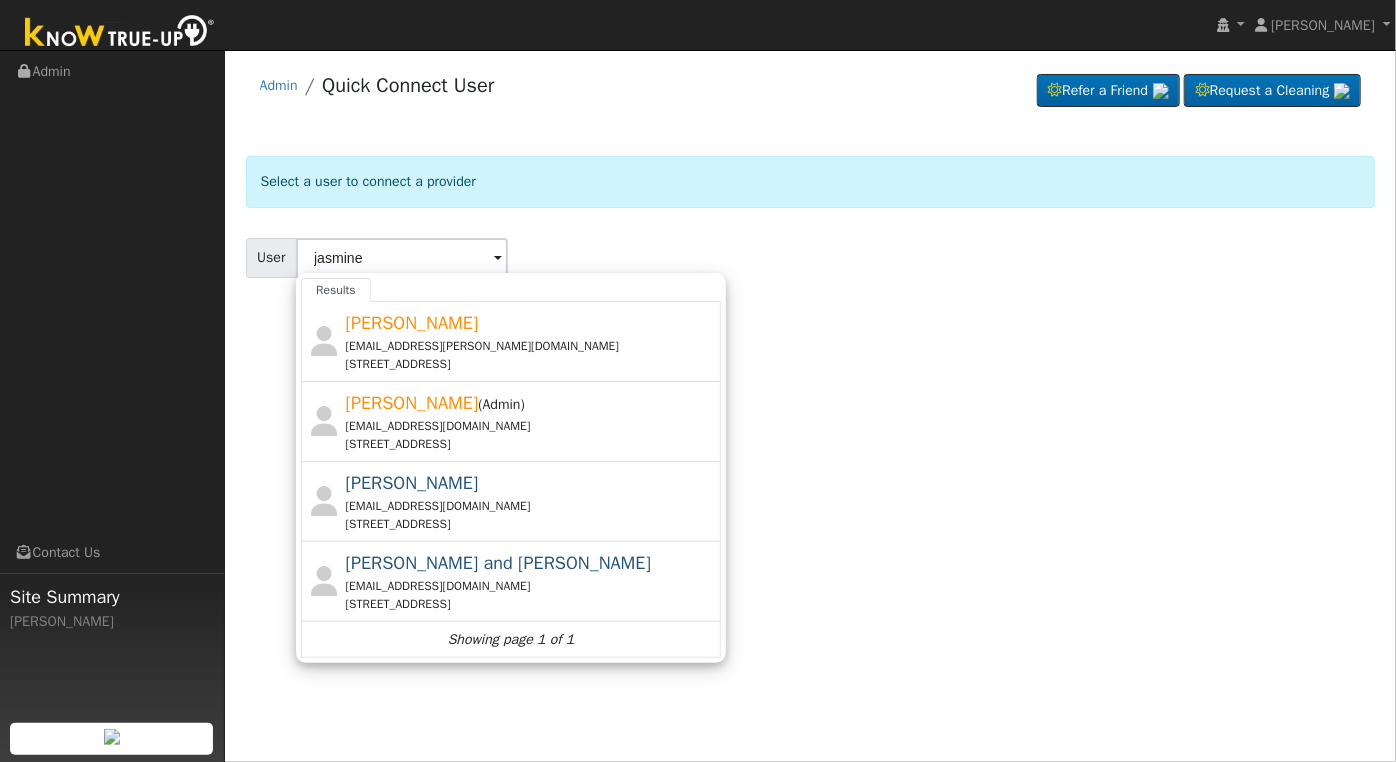 type on "Jasmine Ayyash" 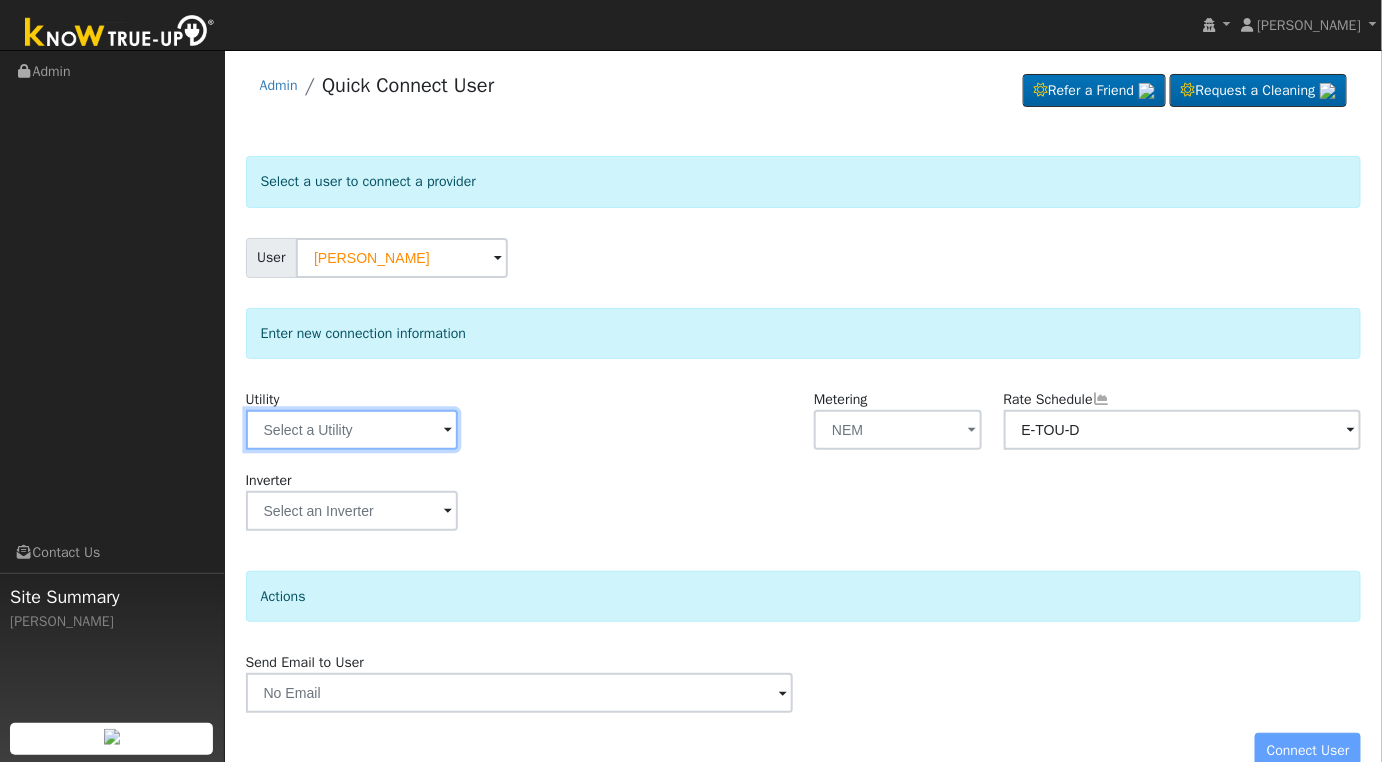 click at bounding box center [352, 430] 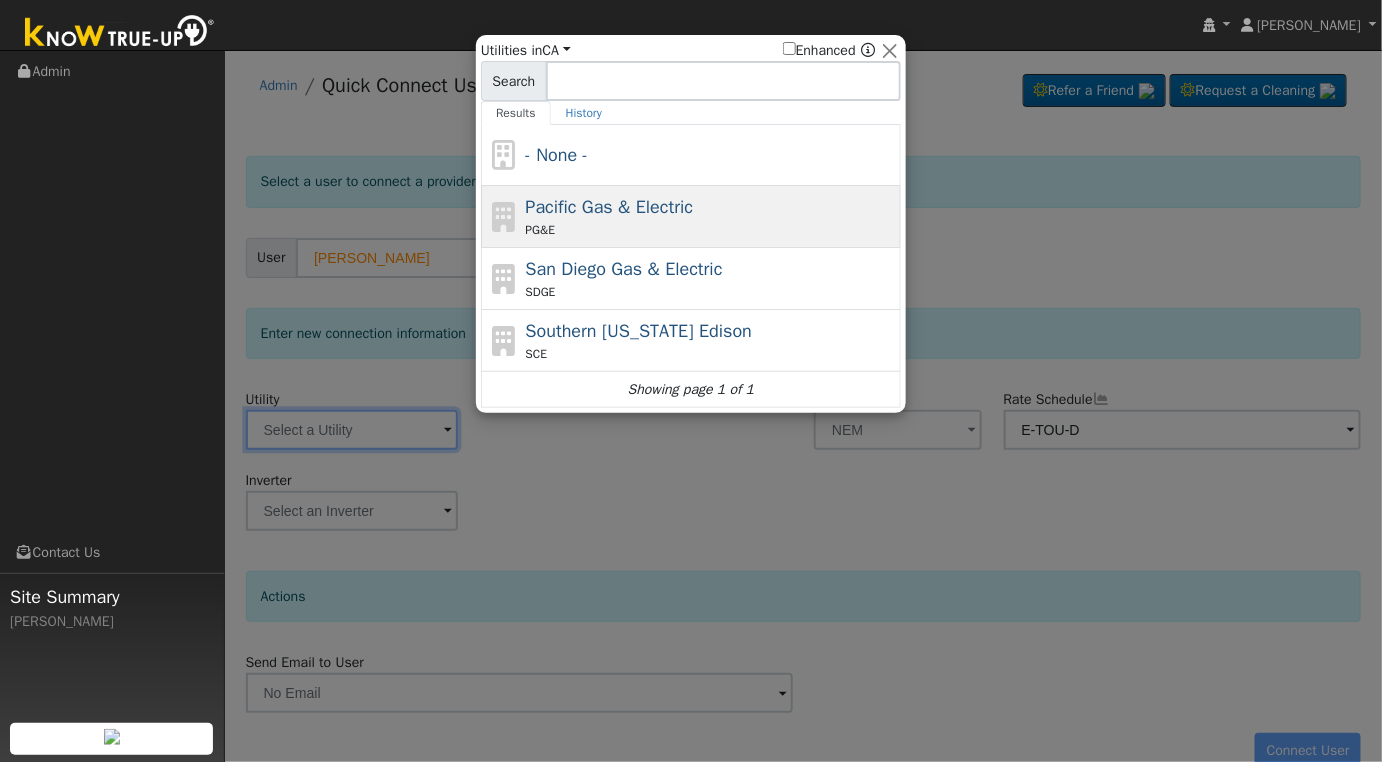 click on "PG&E" at bounding box center (711, 230) 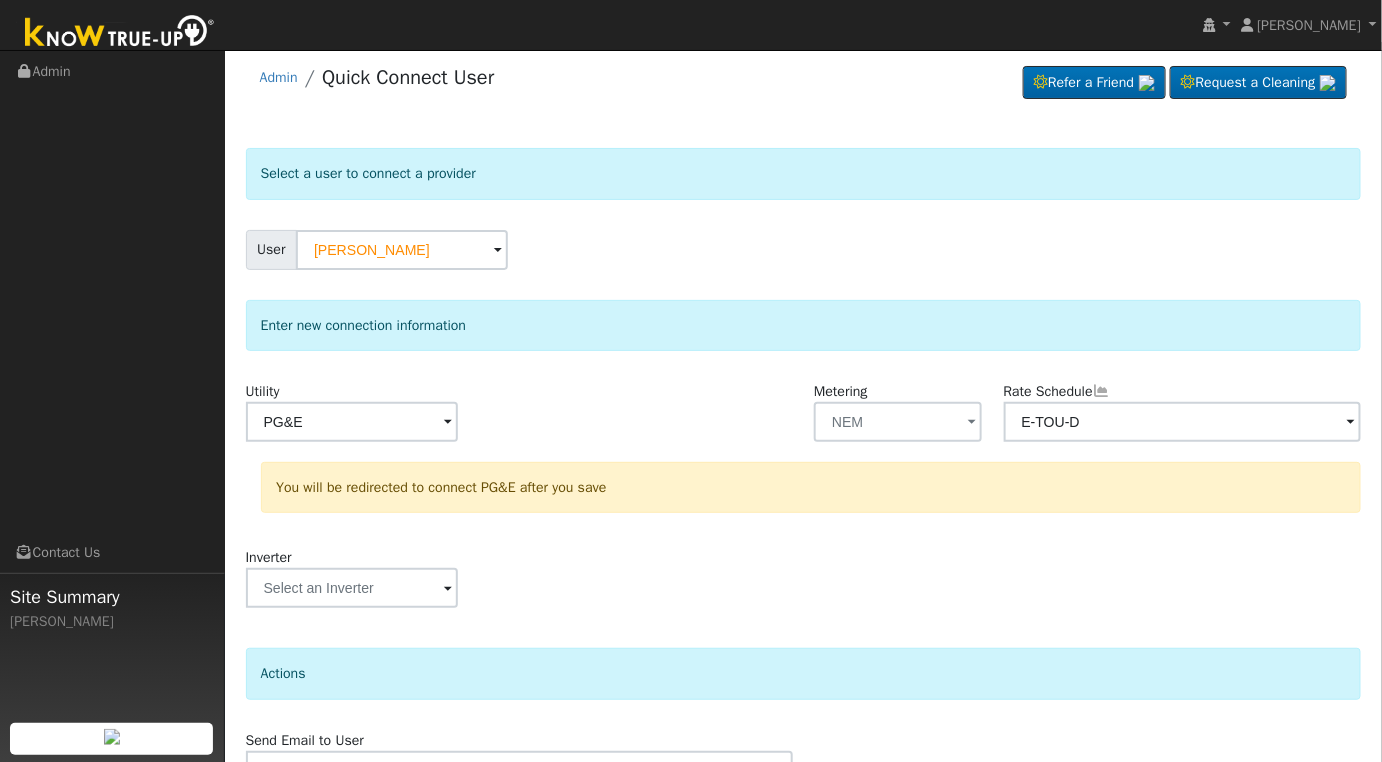 scroll, scrollTop: 117, scrollLeft: 0, axis: vertical 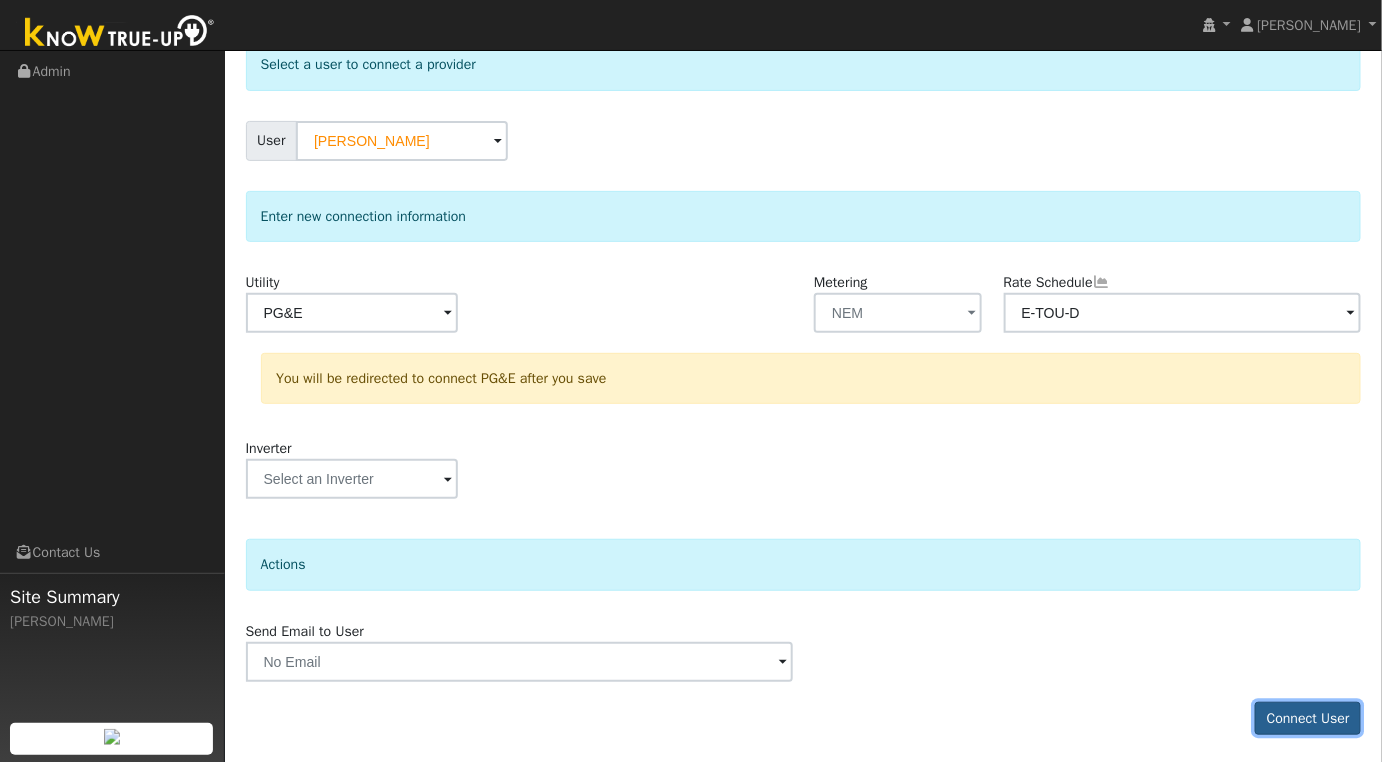 click on "Connect User" at bounding box center (1308, 719) 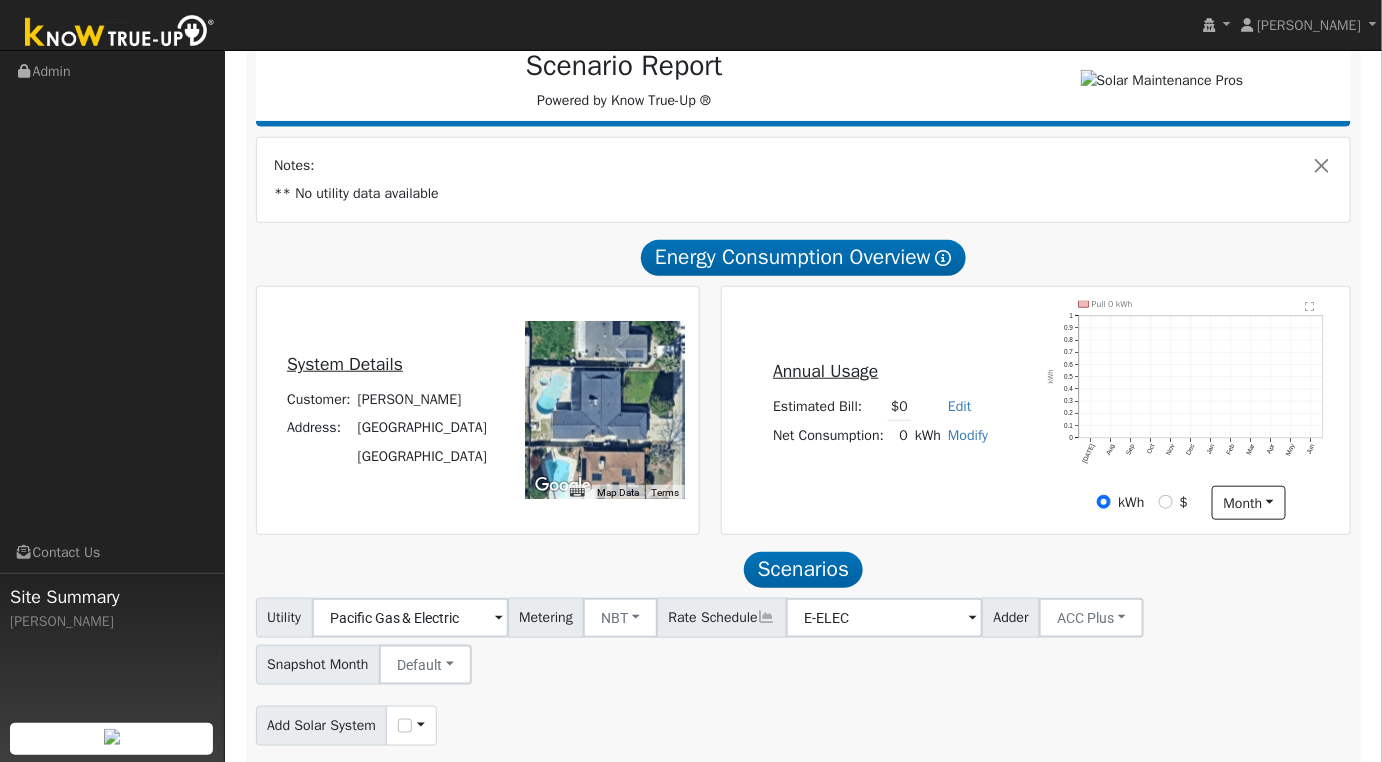 scroll, scrollTop: 0, scrollLeft: 0, axis: both 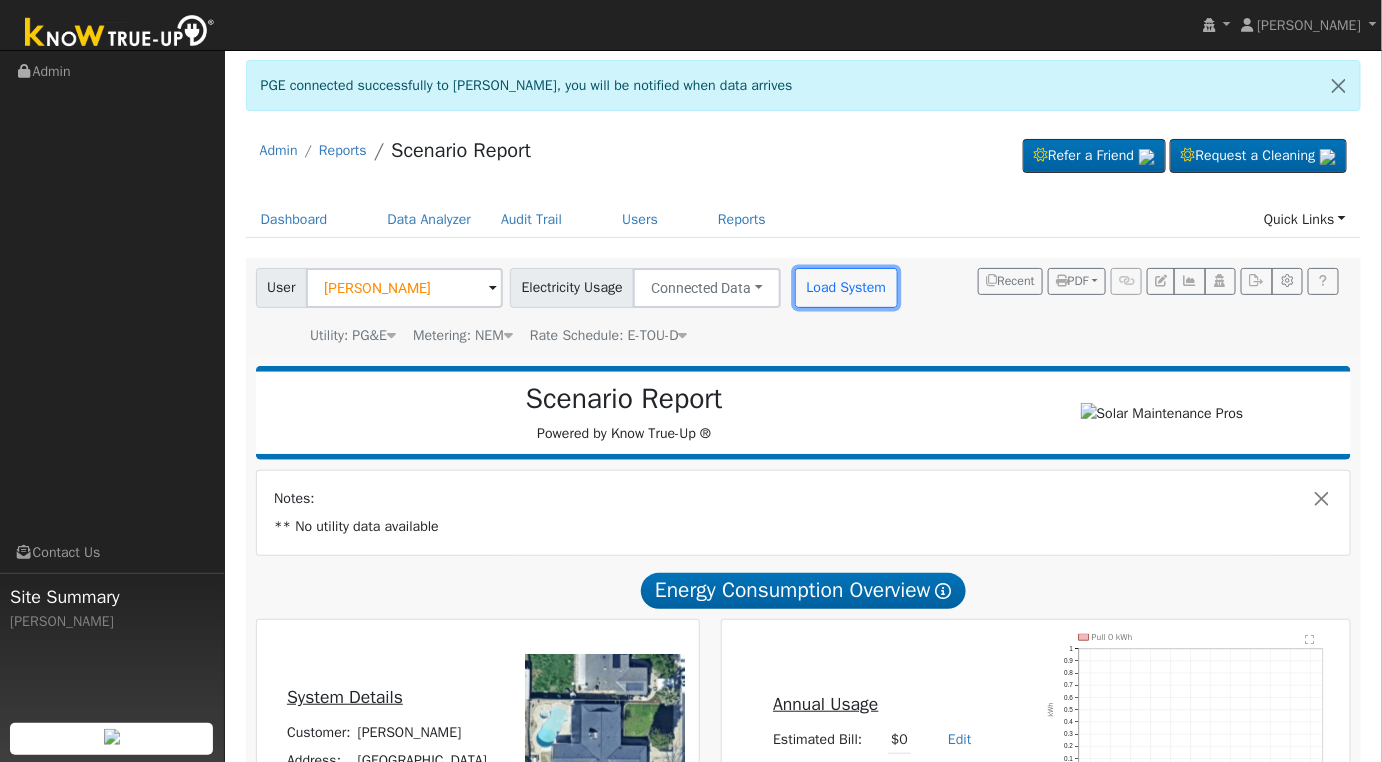 click on "Load System" at bounding box center [846, 288] 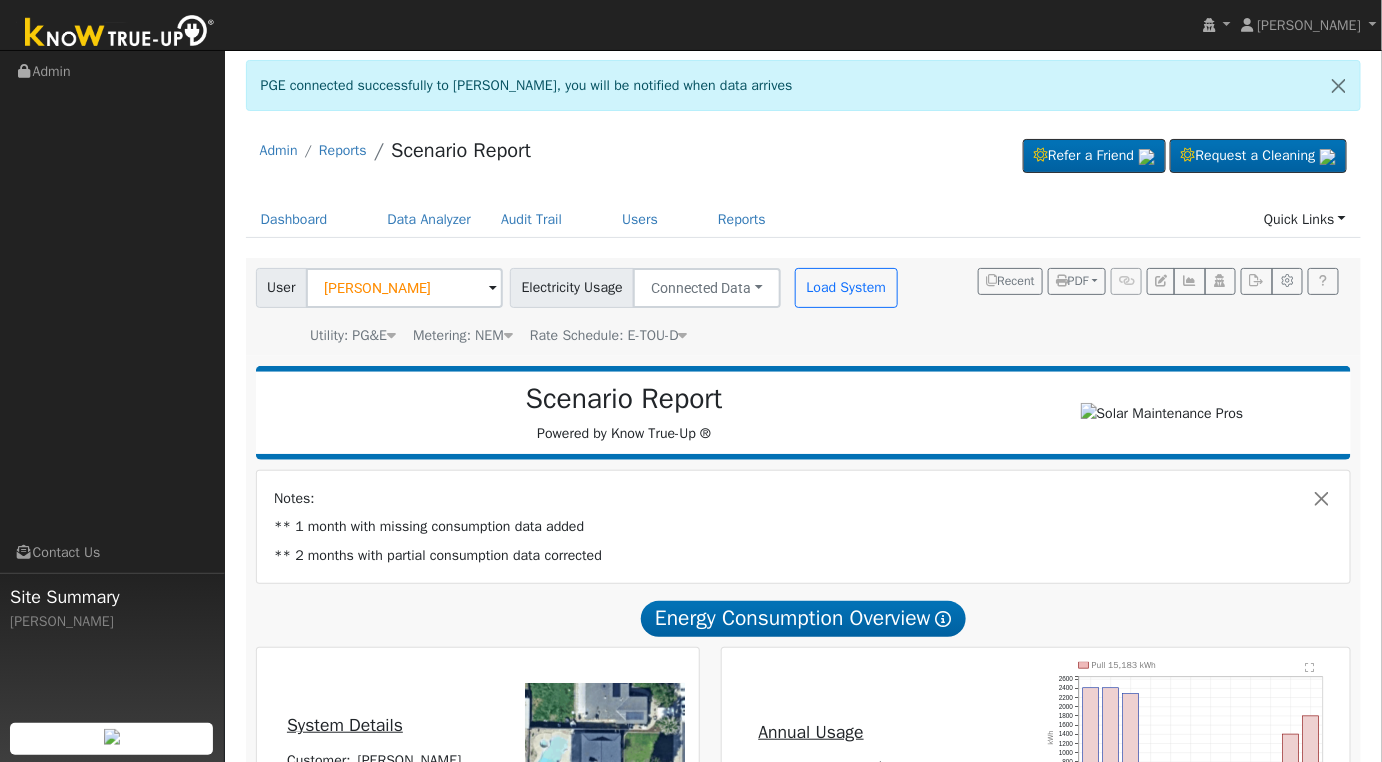 scroll, scrollTop: 333, scrollLeft: 0, axis: vertical 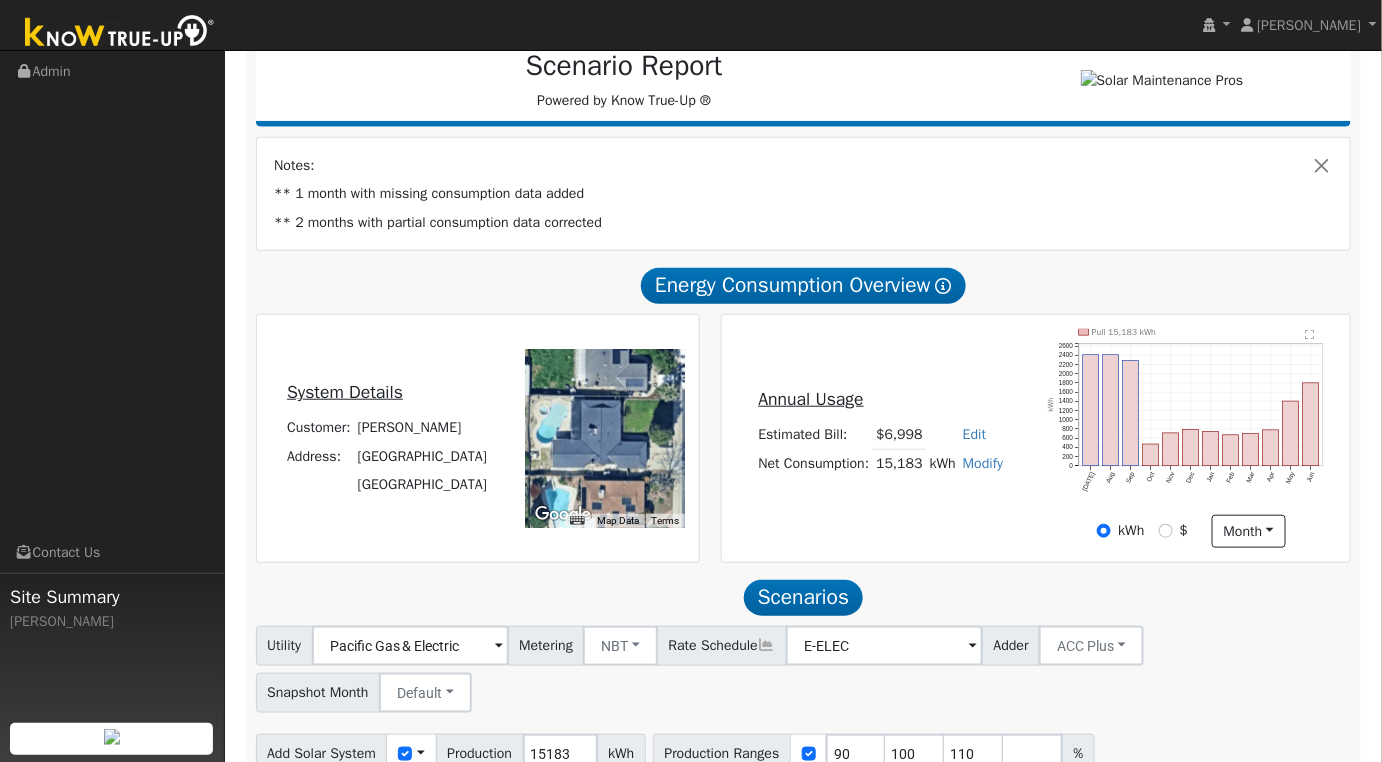 click on "" 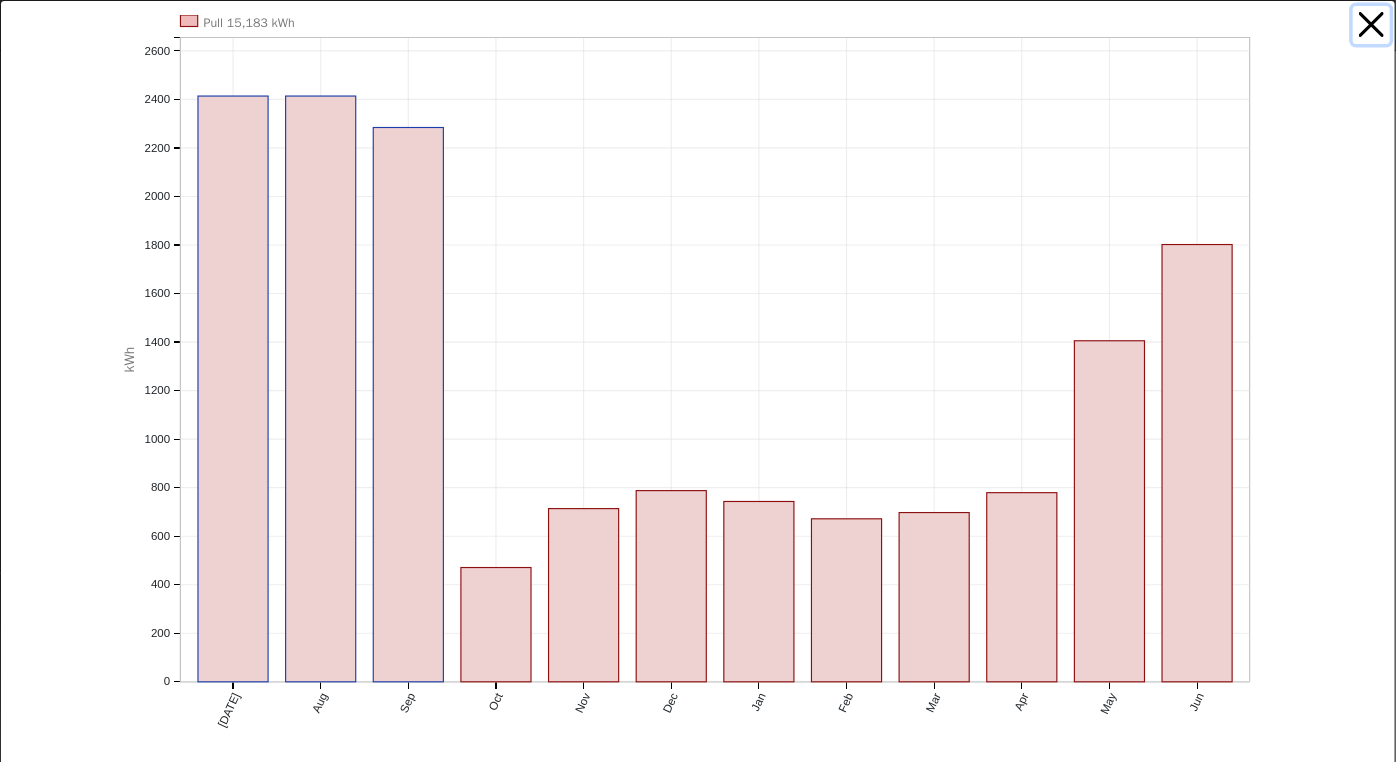 click at bounding box center [1372, 25] 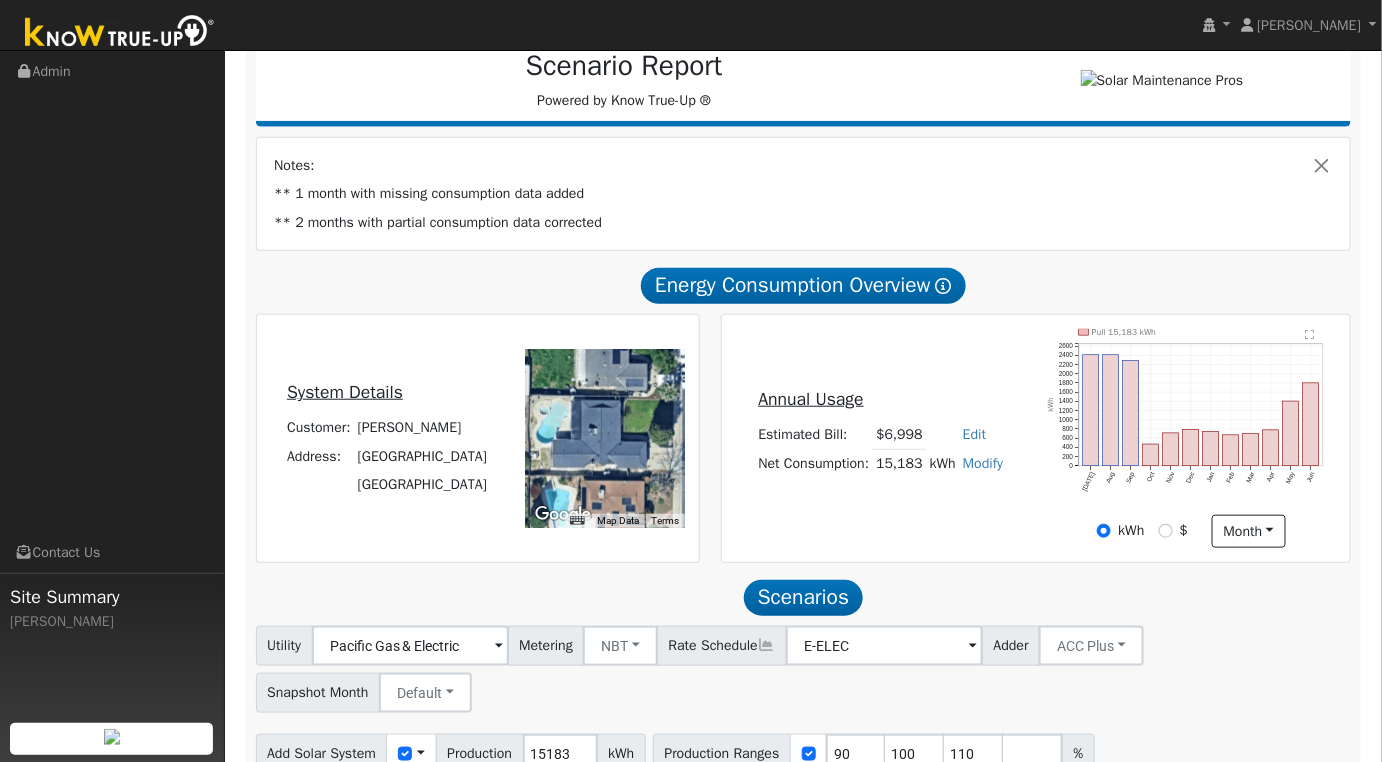 scroll, scrollTop: 477, scrollLeft: 0, axis: vertical 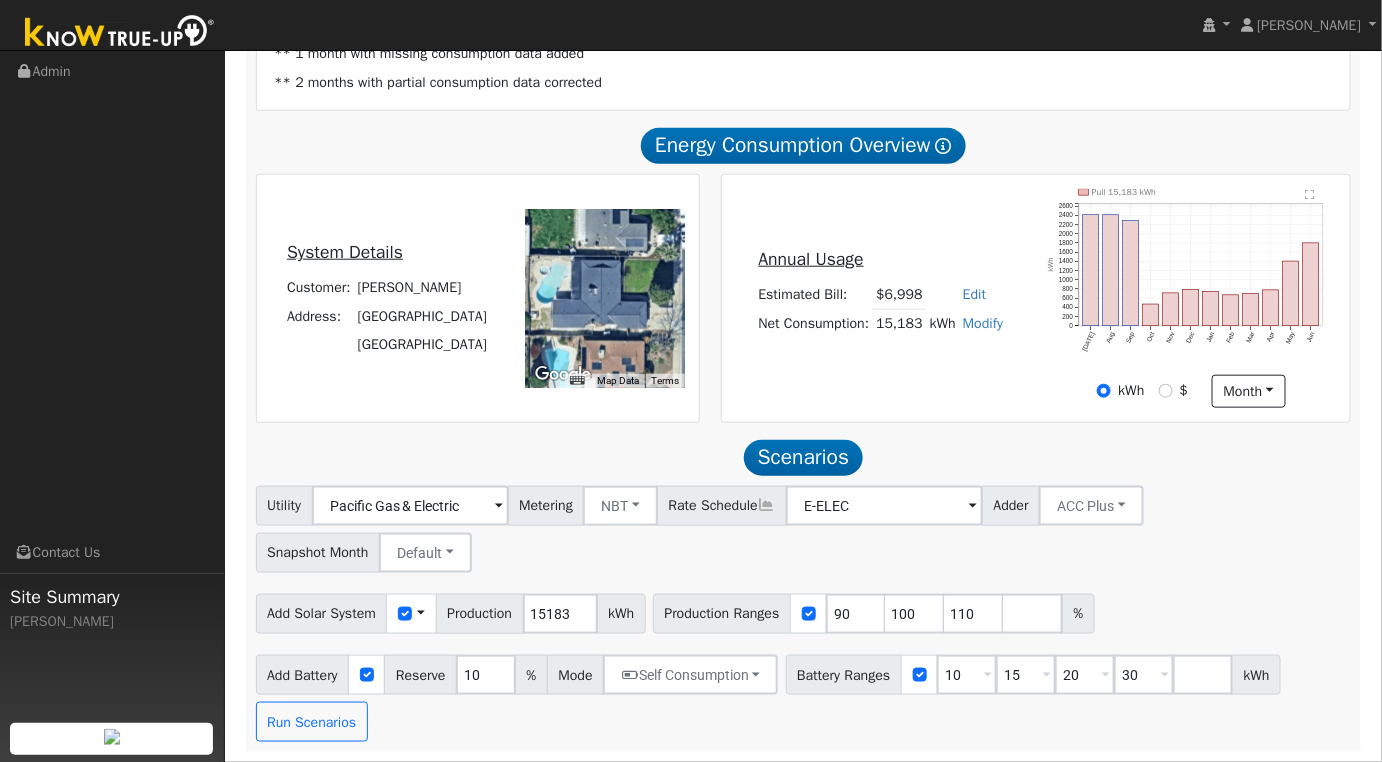 click on "Modify" at bounding box center (983, 323) 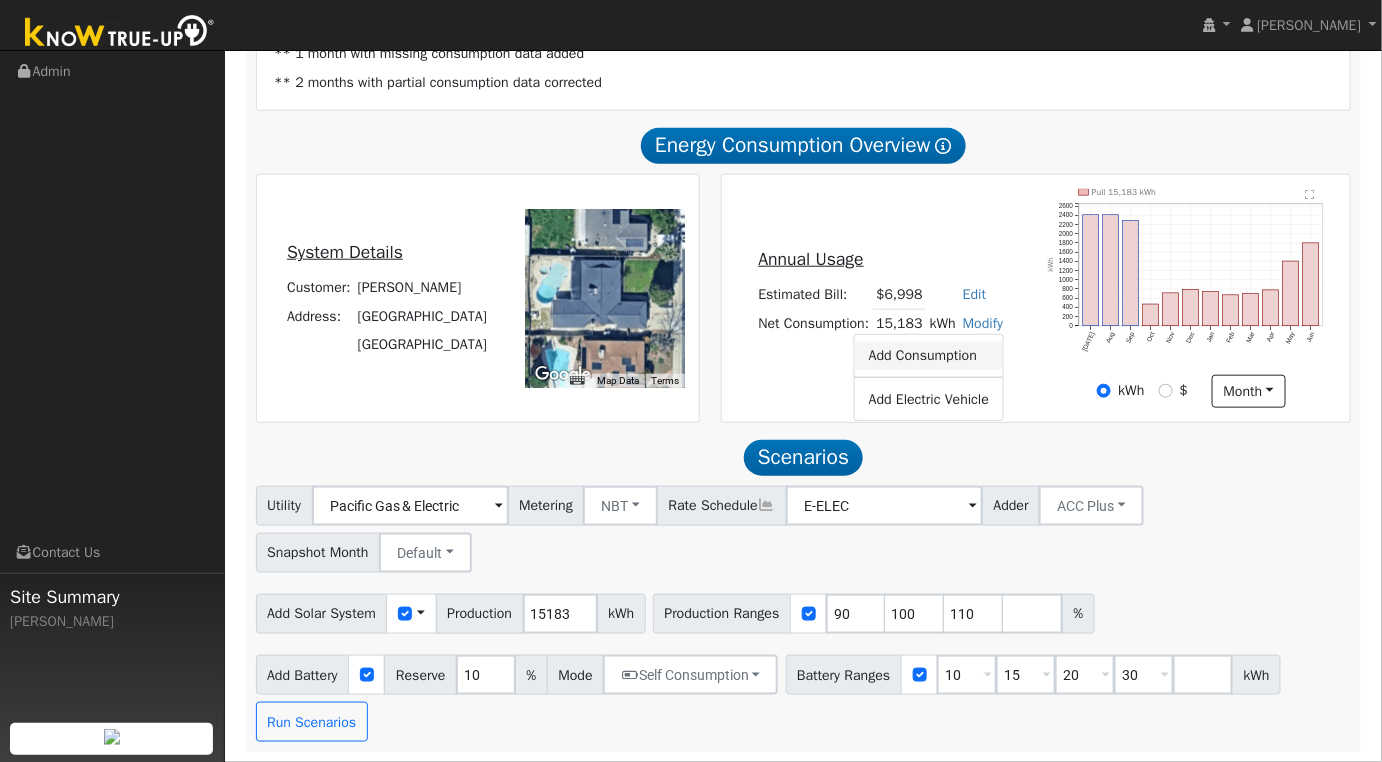 click on "Add Consumption" at bounding box center [929, 356] 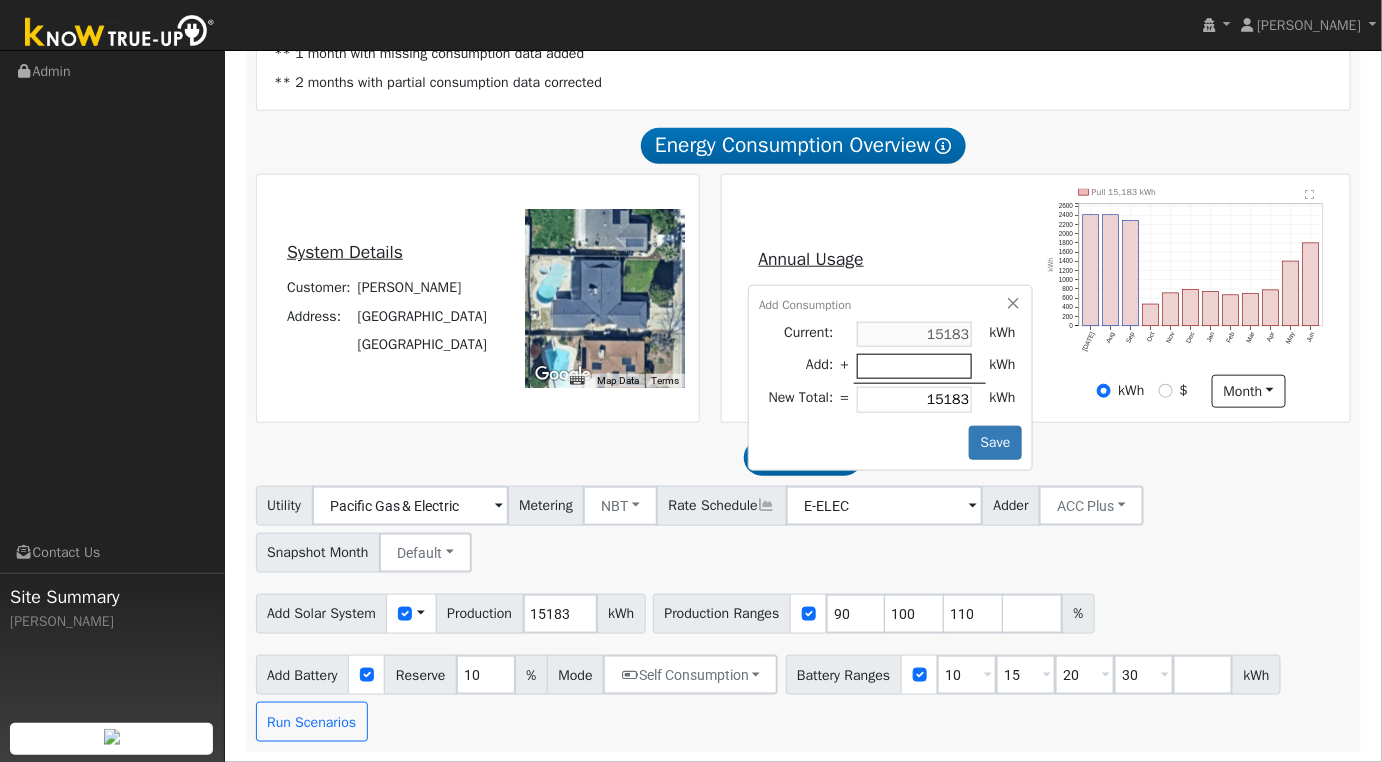 type on "-1" 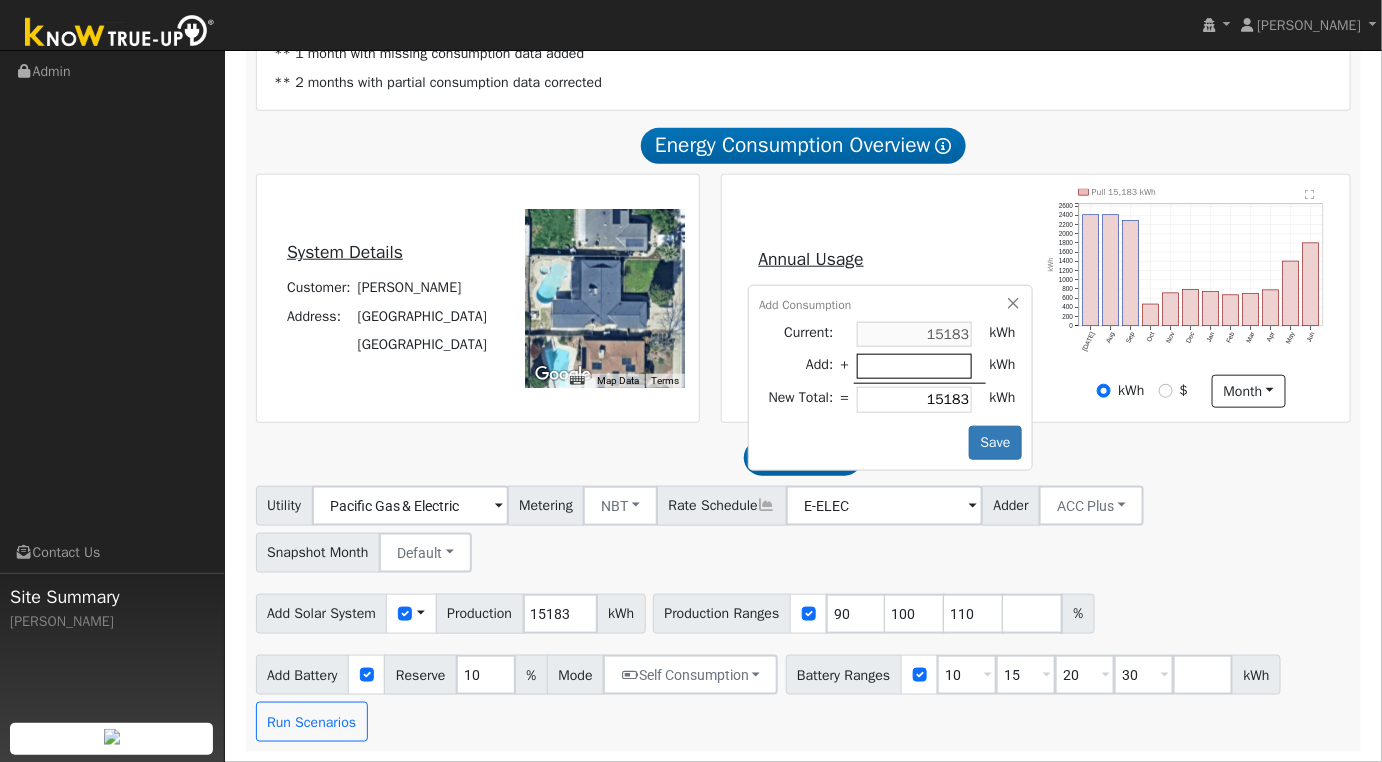 type on "15182" 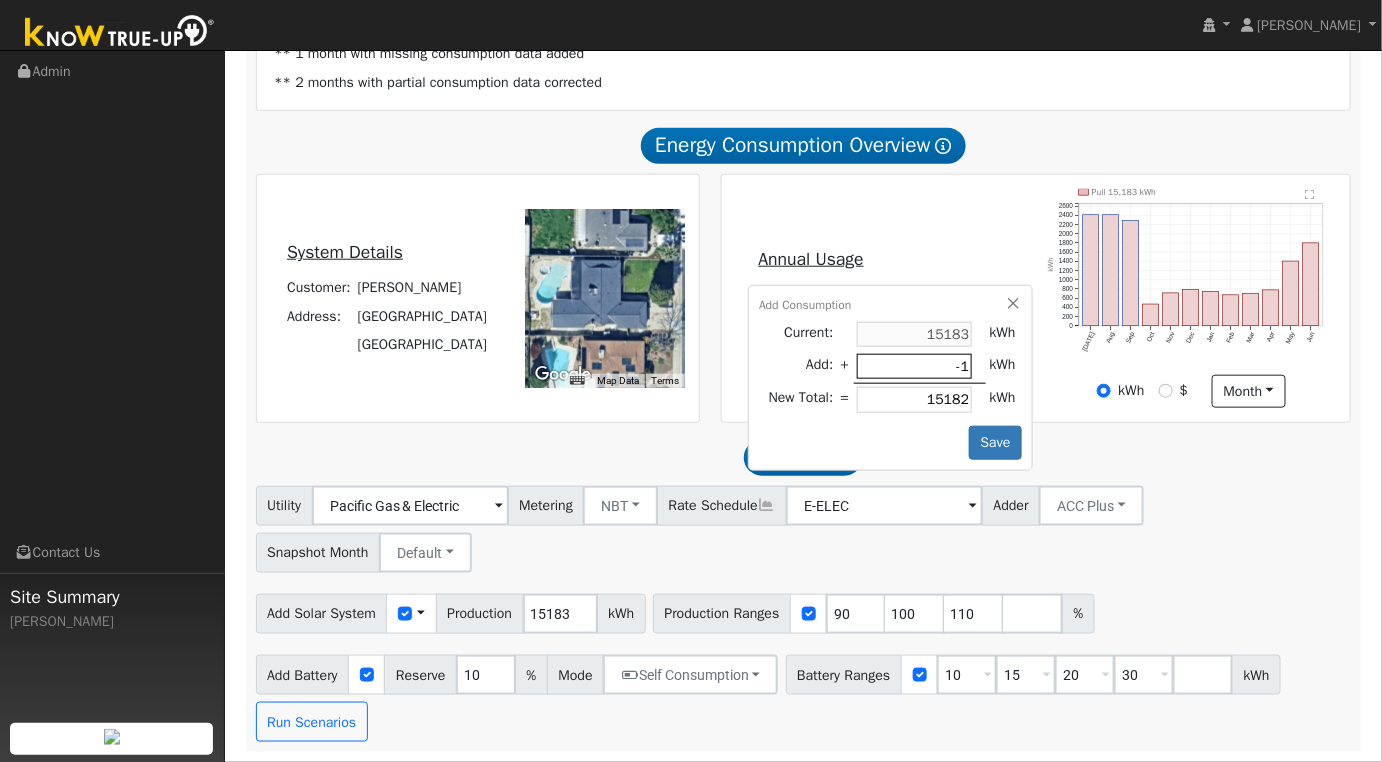 type on "-11" 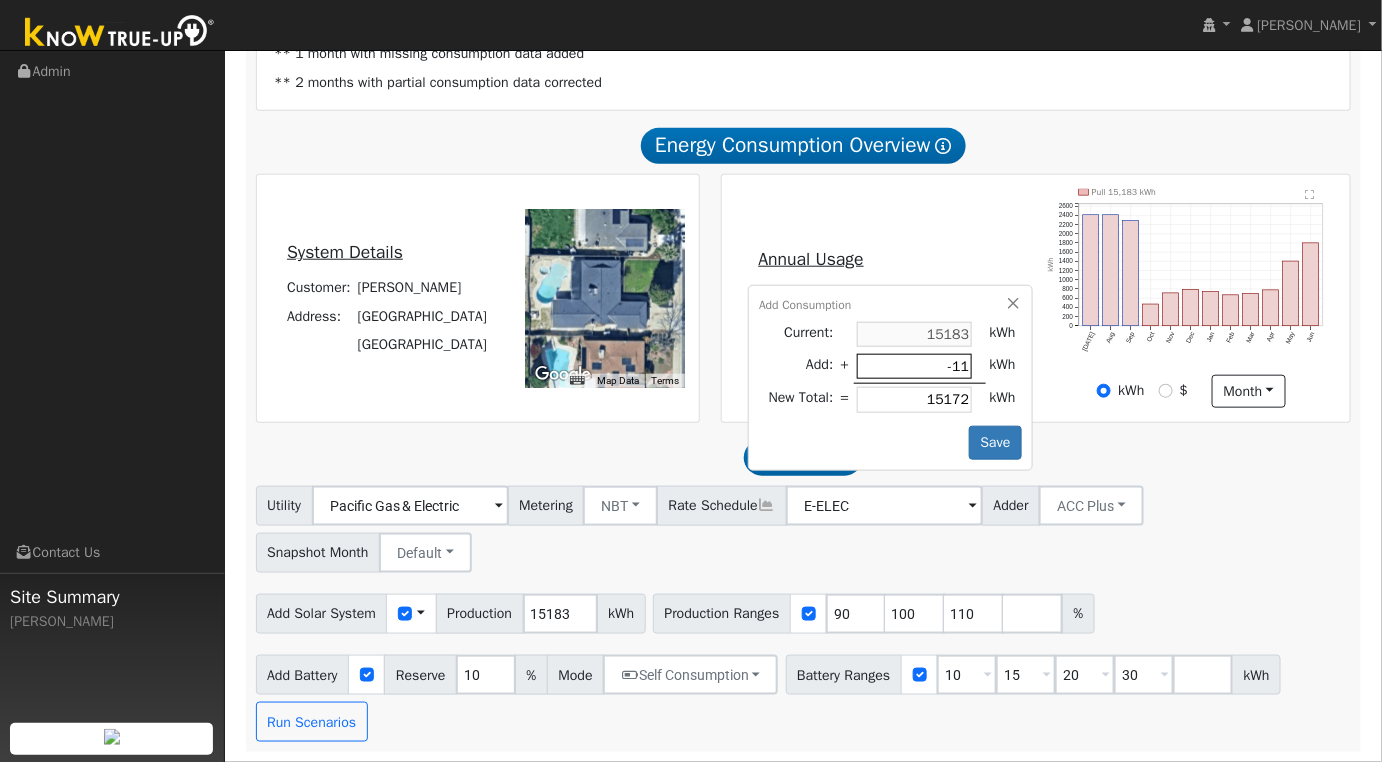 type on "-118" 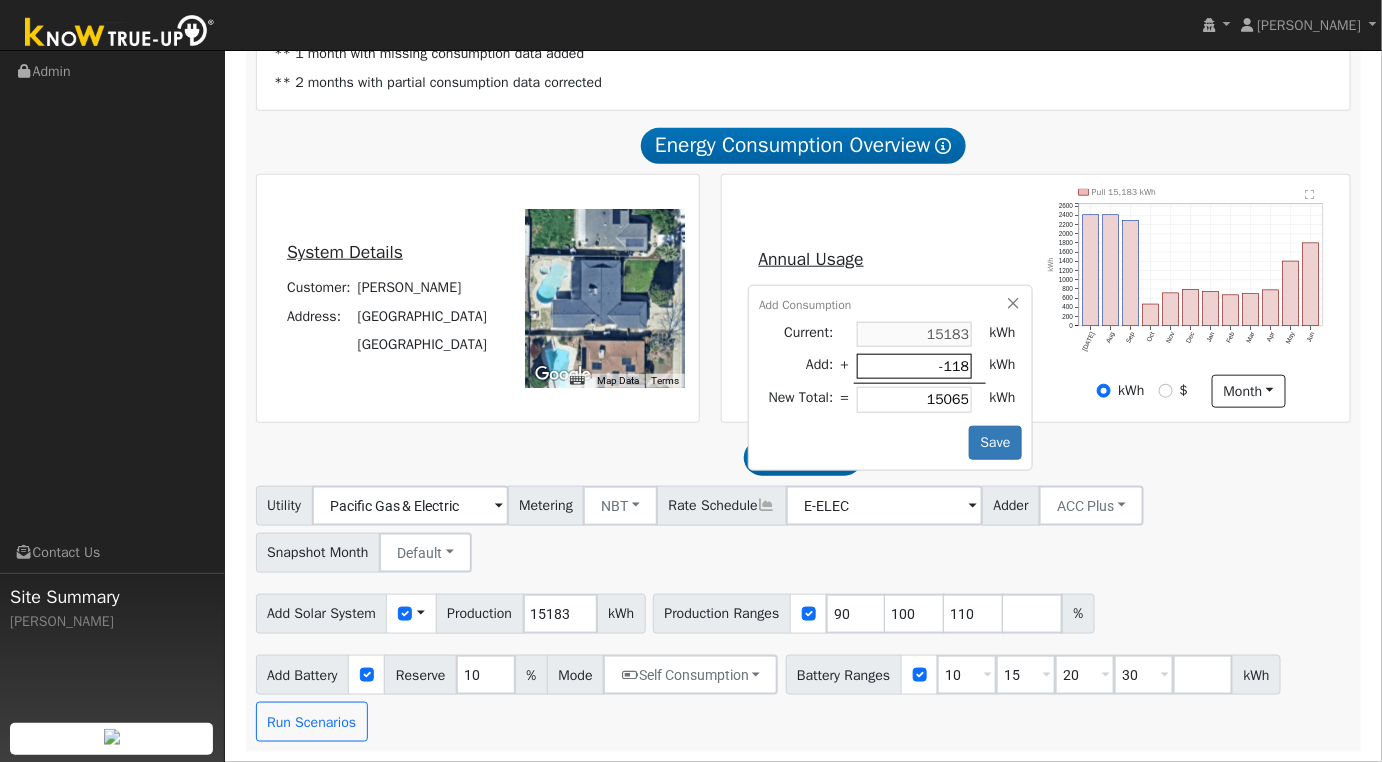 type on "-1183" 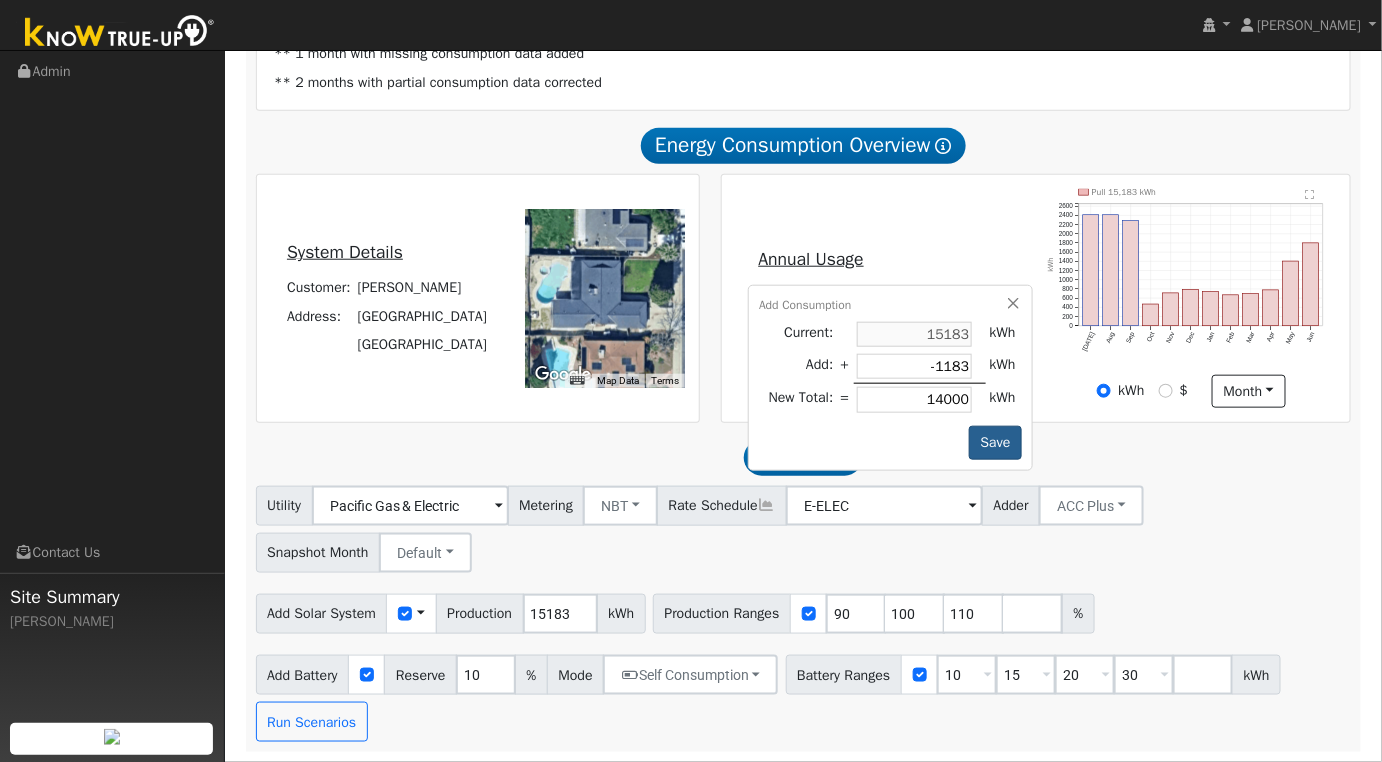 type on "-1183" 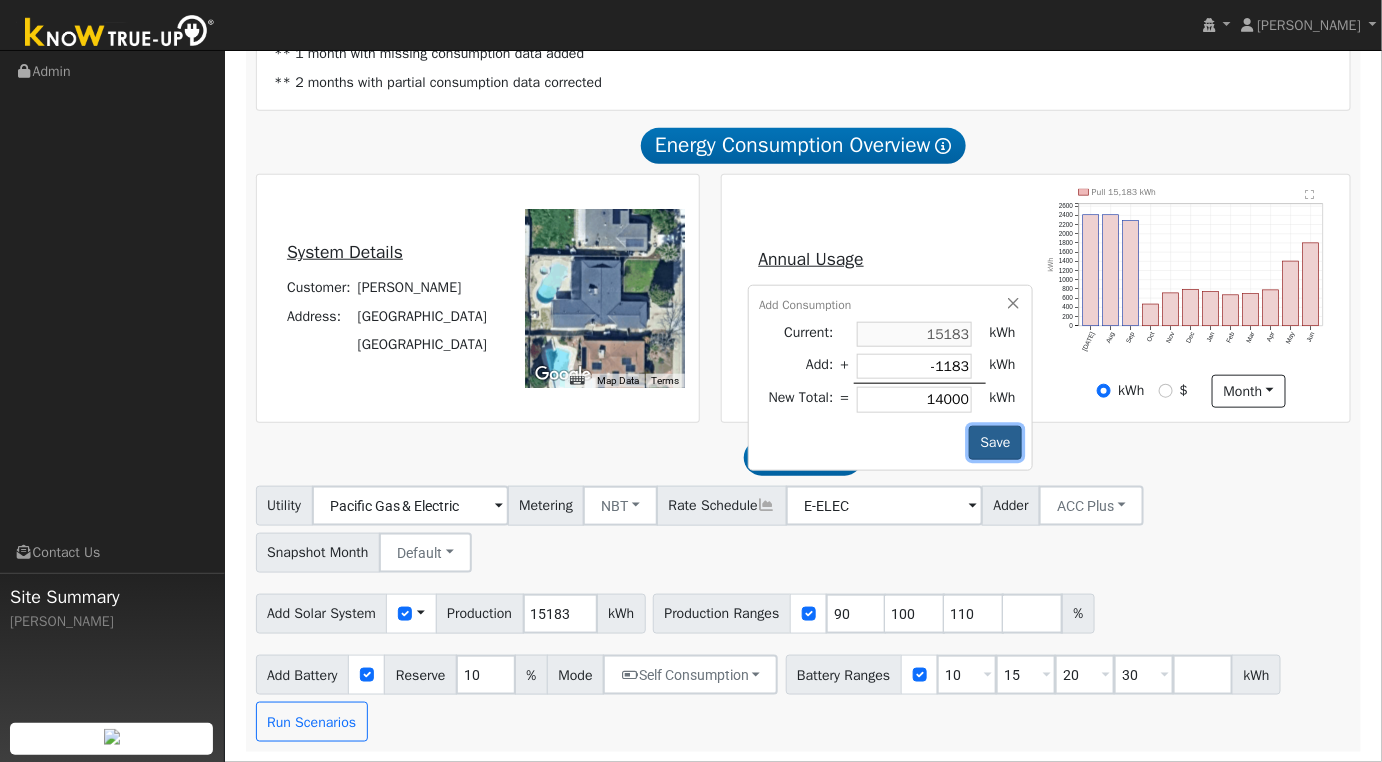 click on "Save" at bounding box center (995, 443) 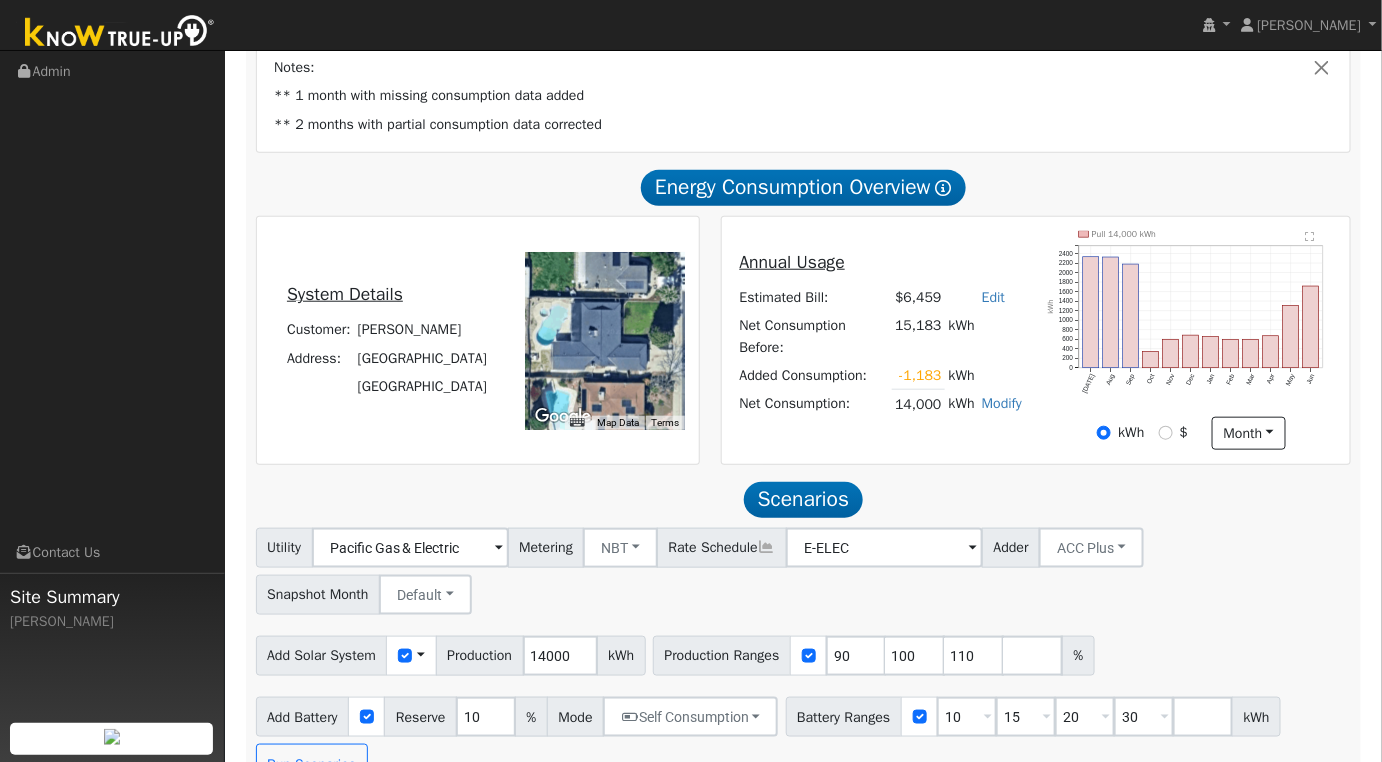 scroll, scrollTop: 477, scrollLeft: 0, axis: vertical 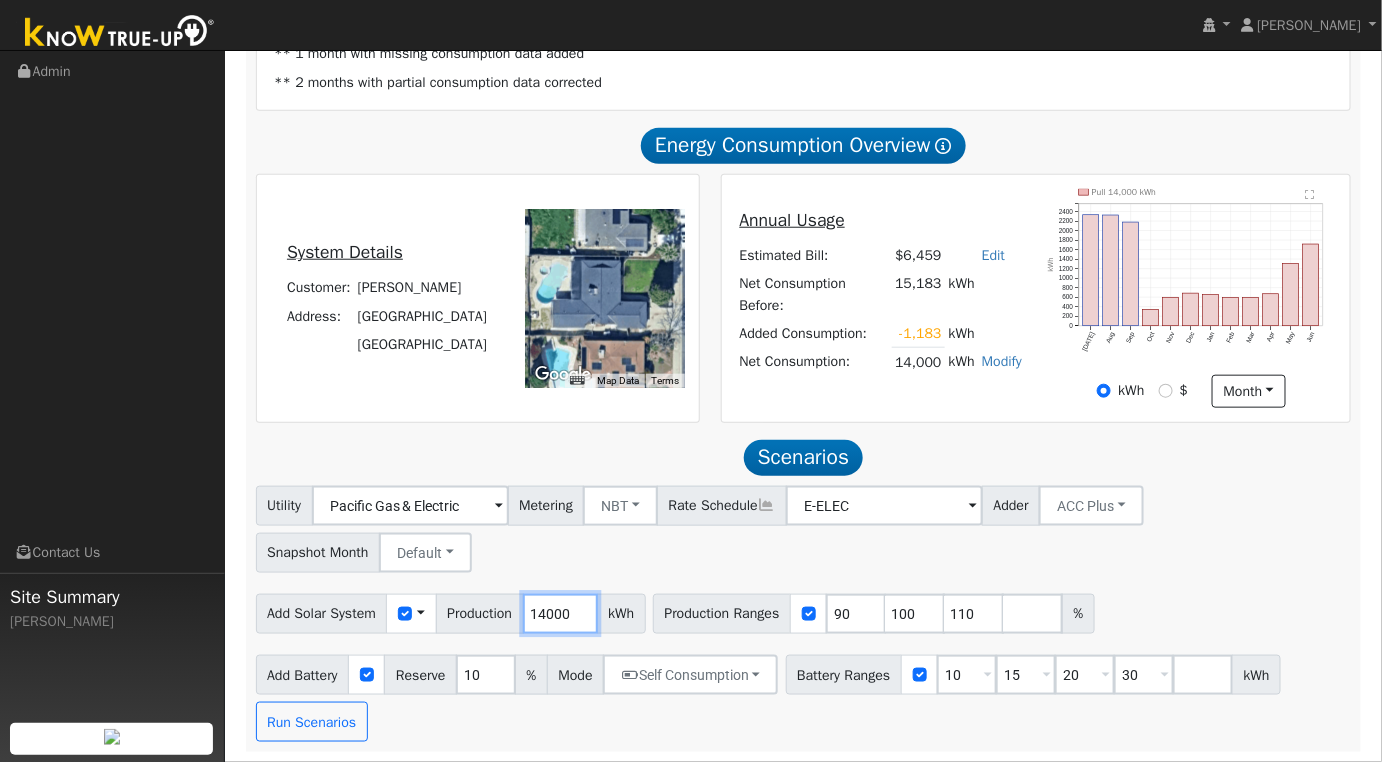 click on "14000" at bounding box center [560, 614] 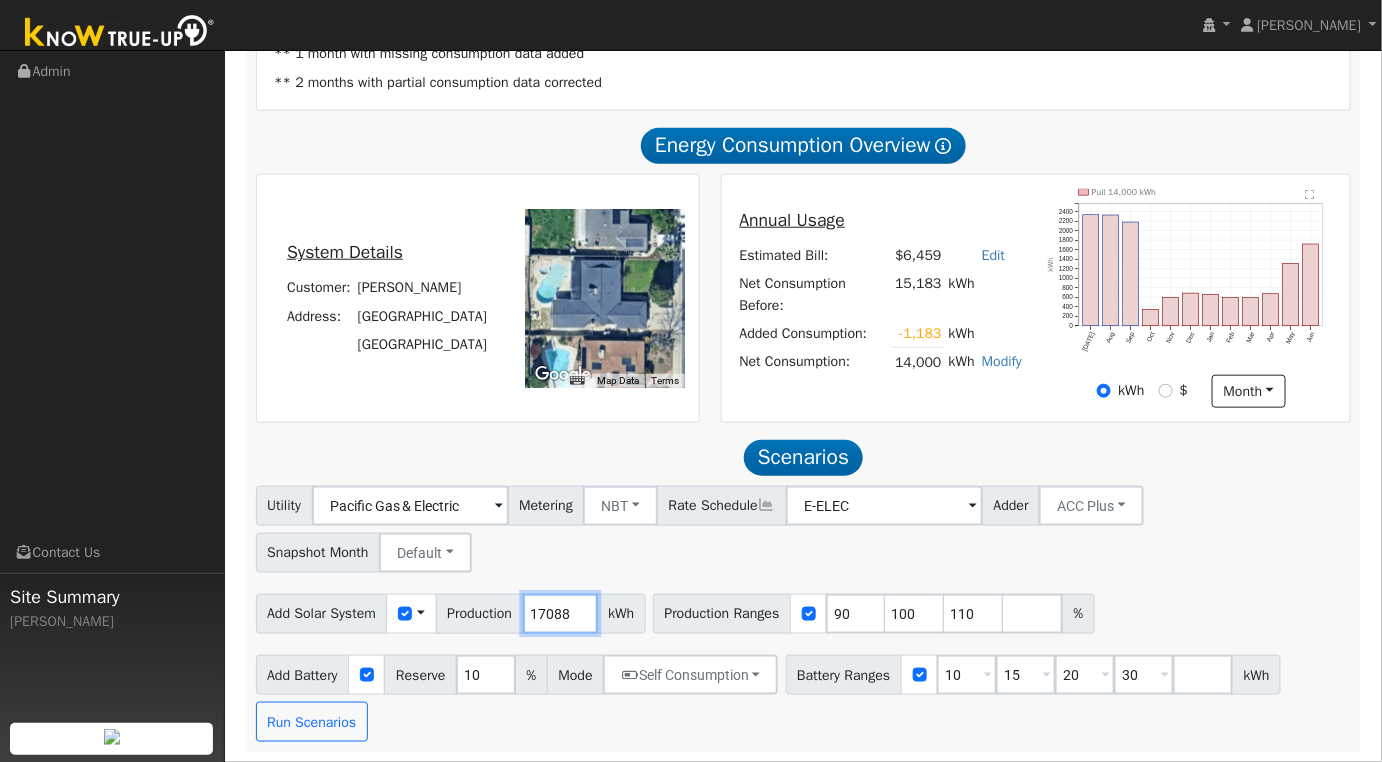 type on "17088" 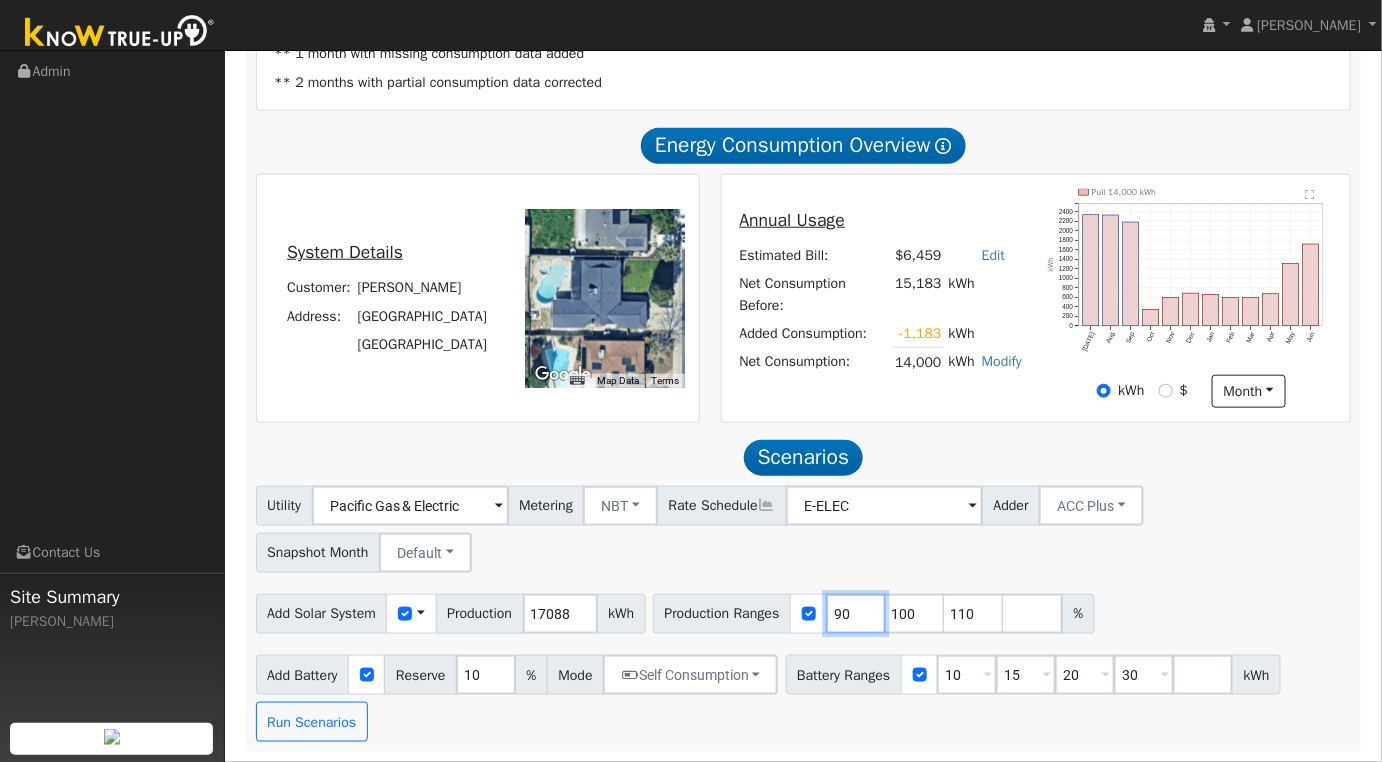 click on "90" at bounding box center (856, 614) 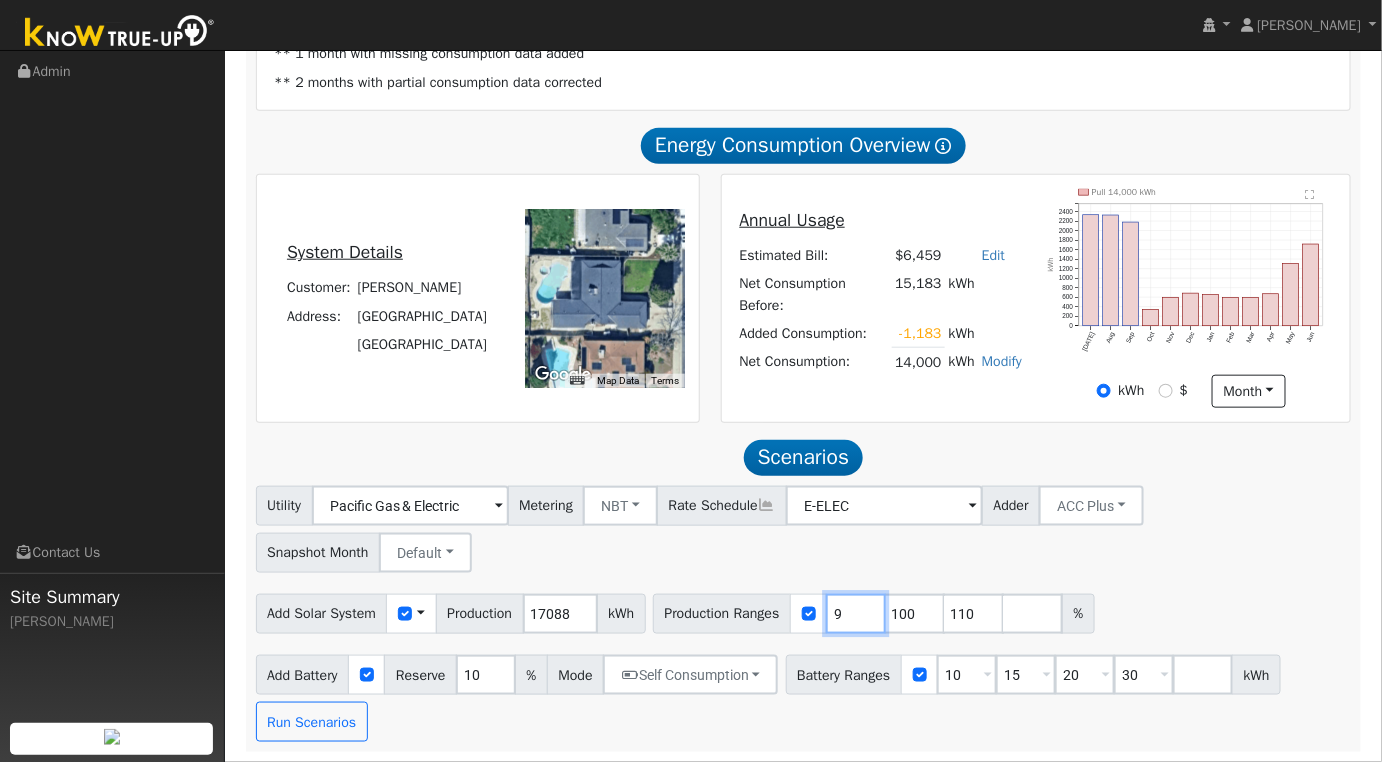 type on "100" 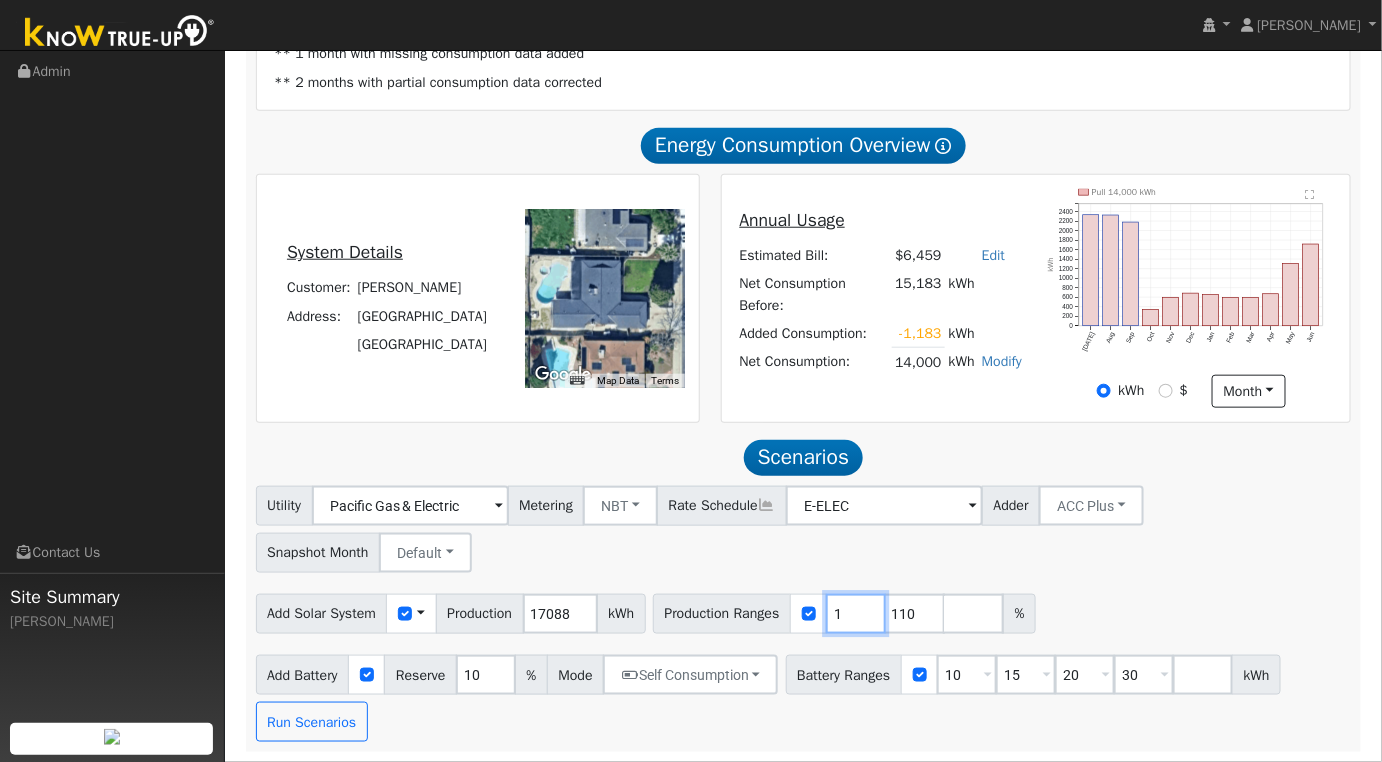 type on "110" 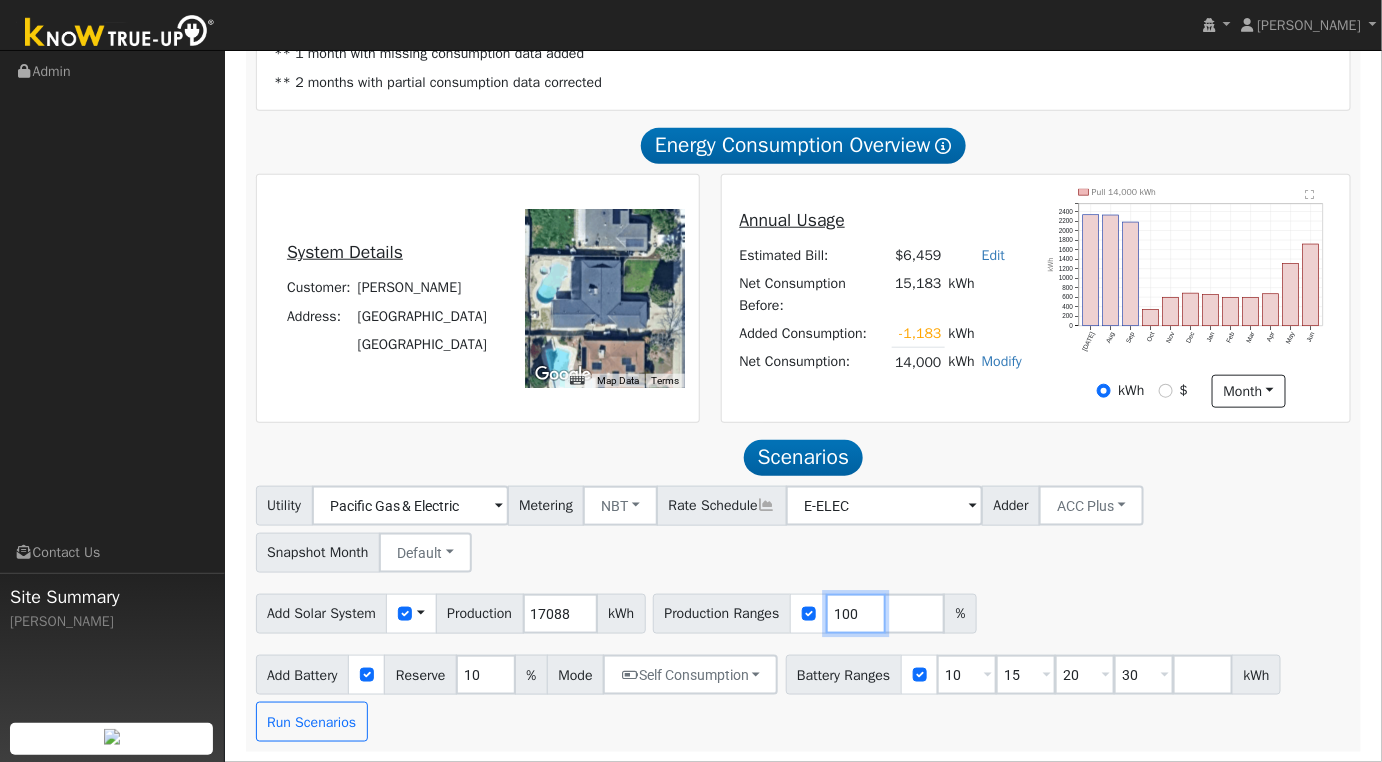 type on "100" 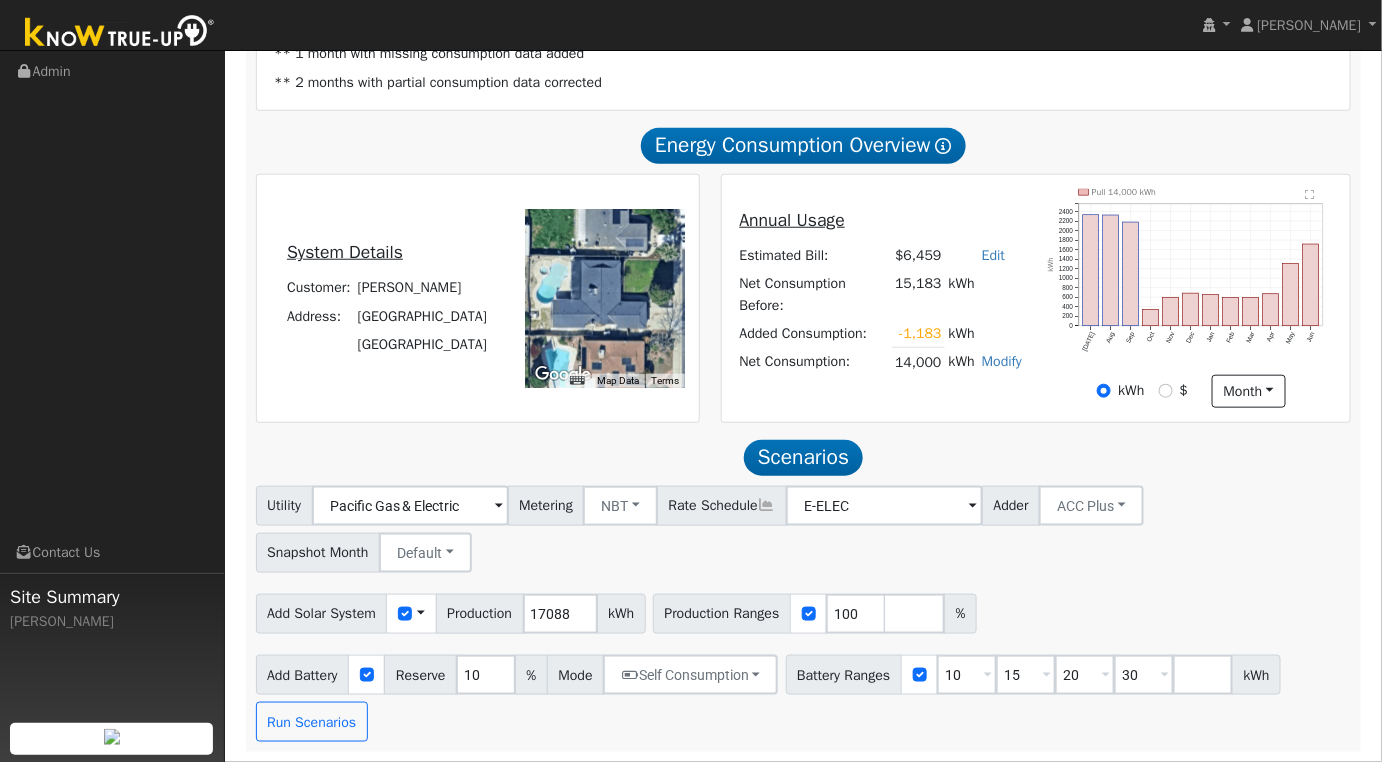 click on "Add Solar System Use CSV Data Production 17088 kWh Production Ranges 100 %" at bounding box center [803, 610] 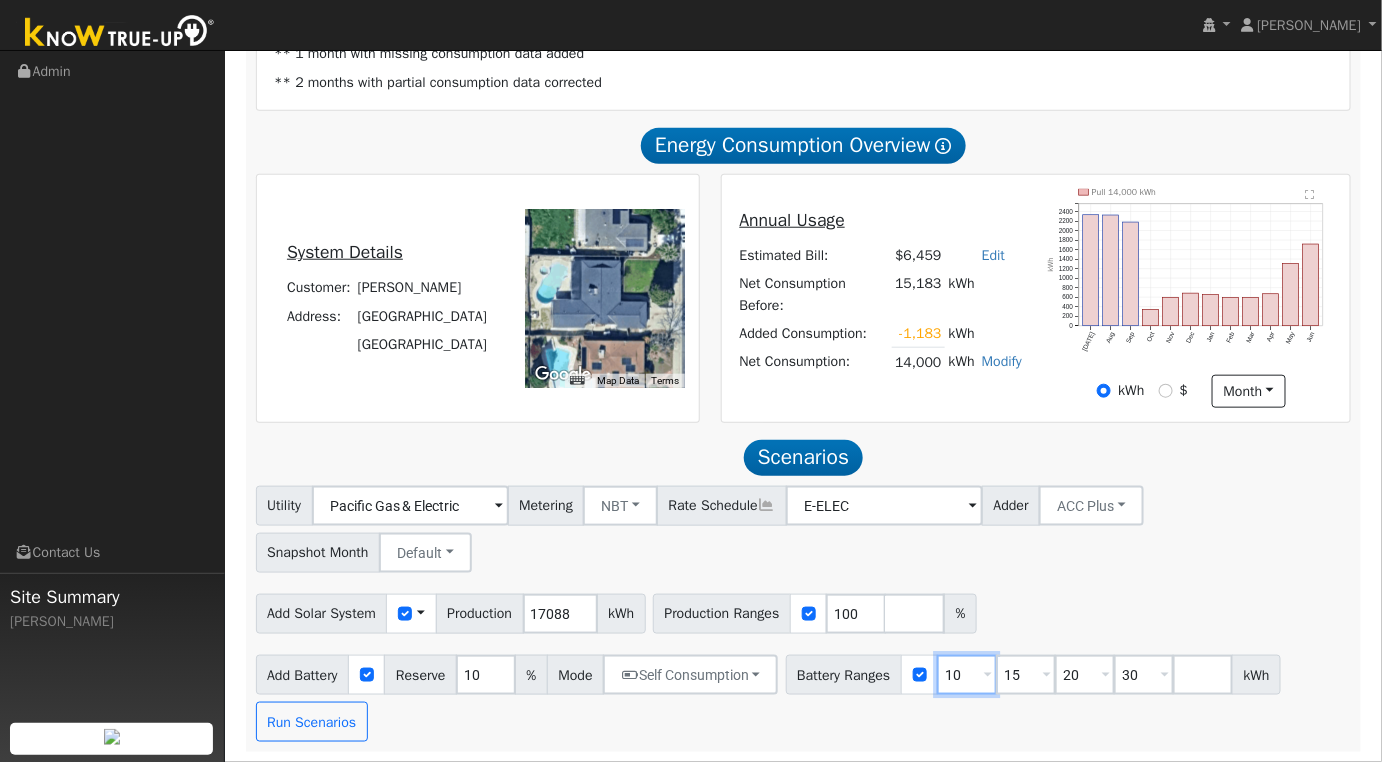 click on "10" at bounding box center [967, 675] 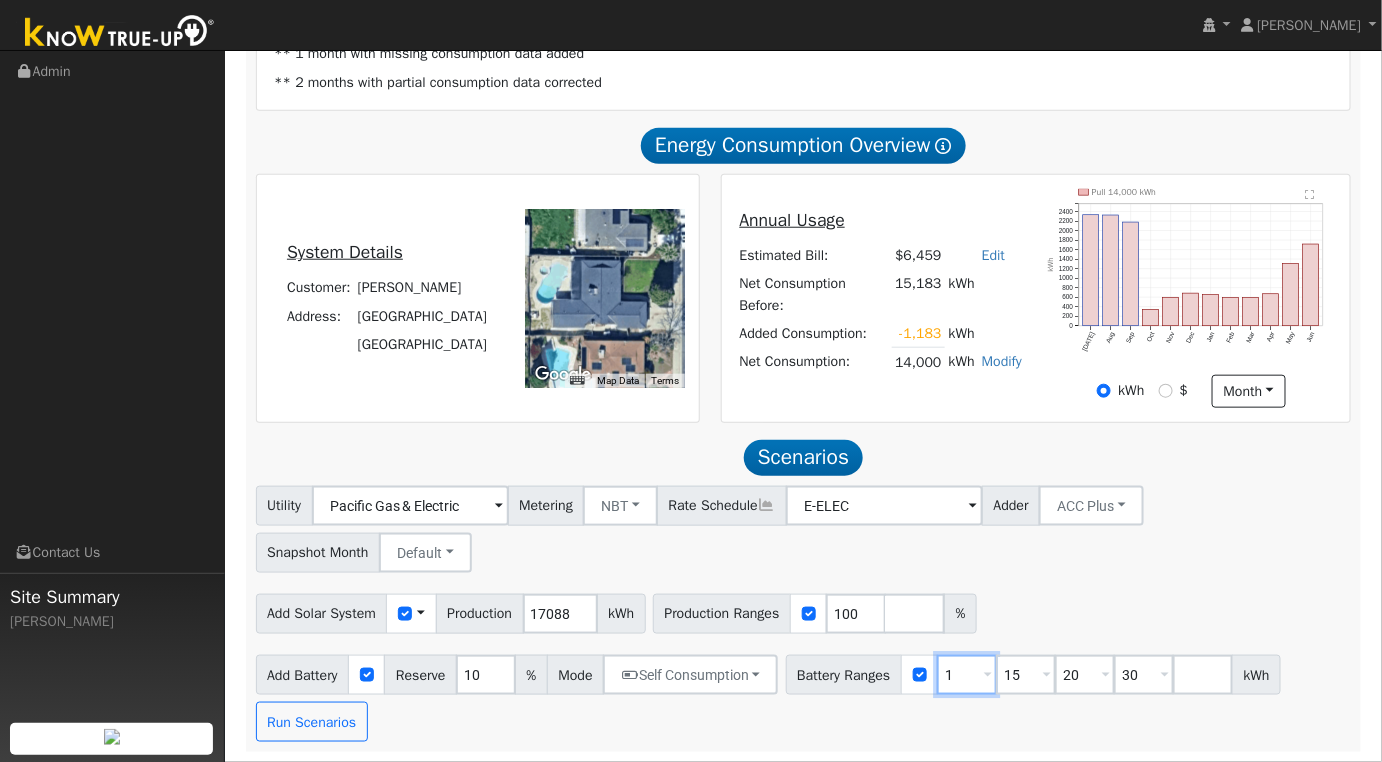 type on "15" 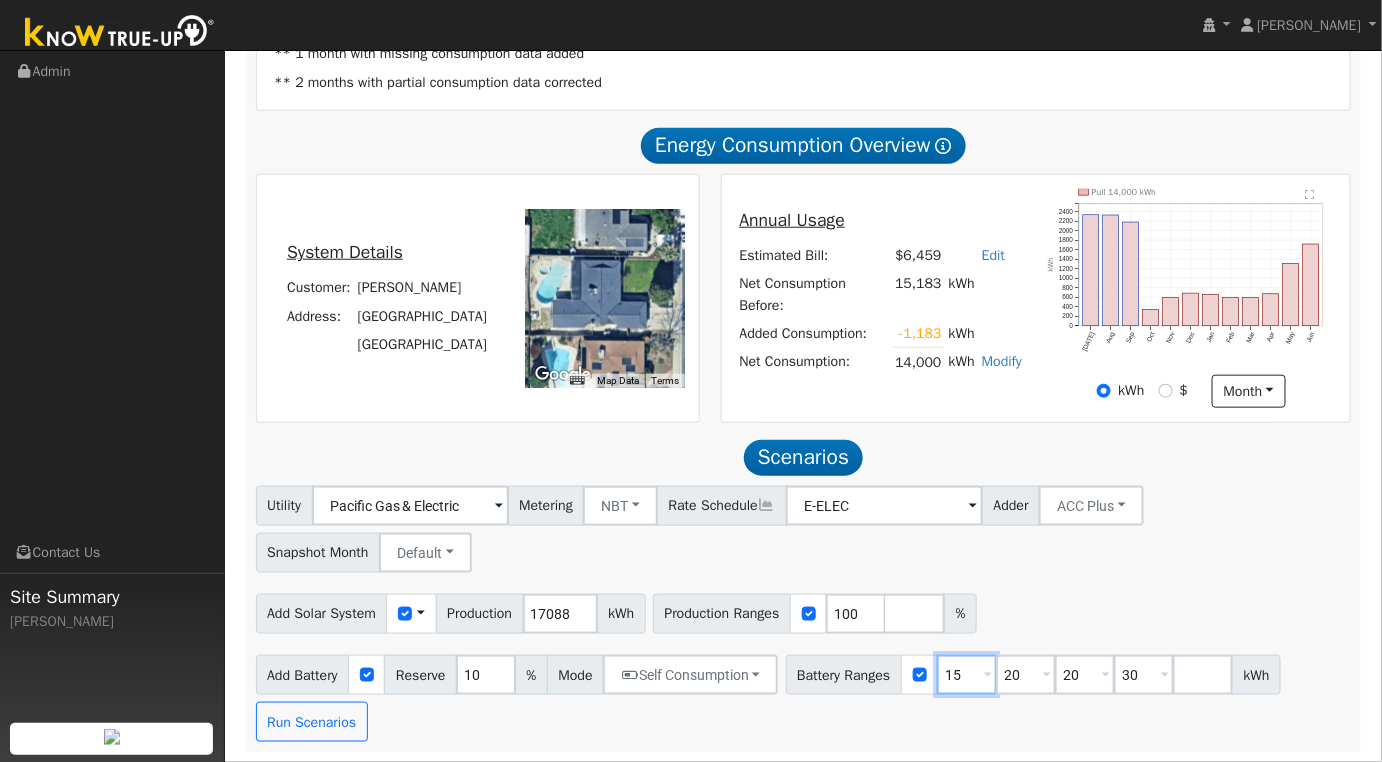 type on "30" 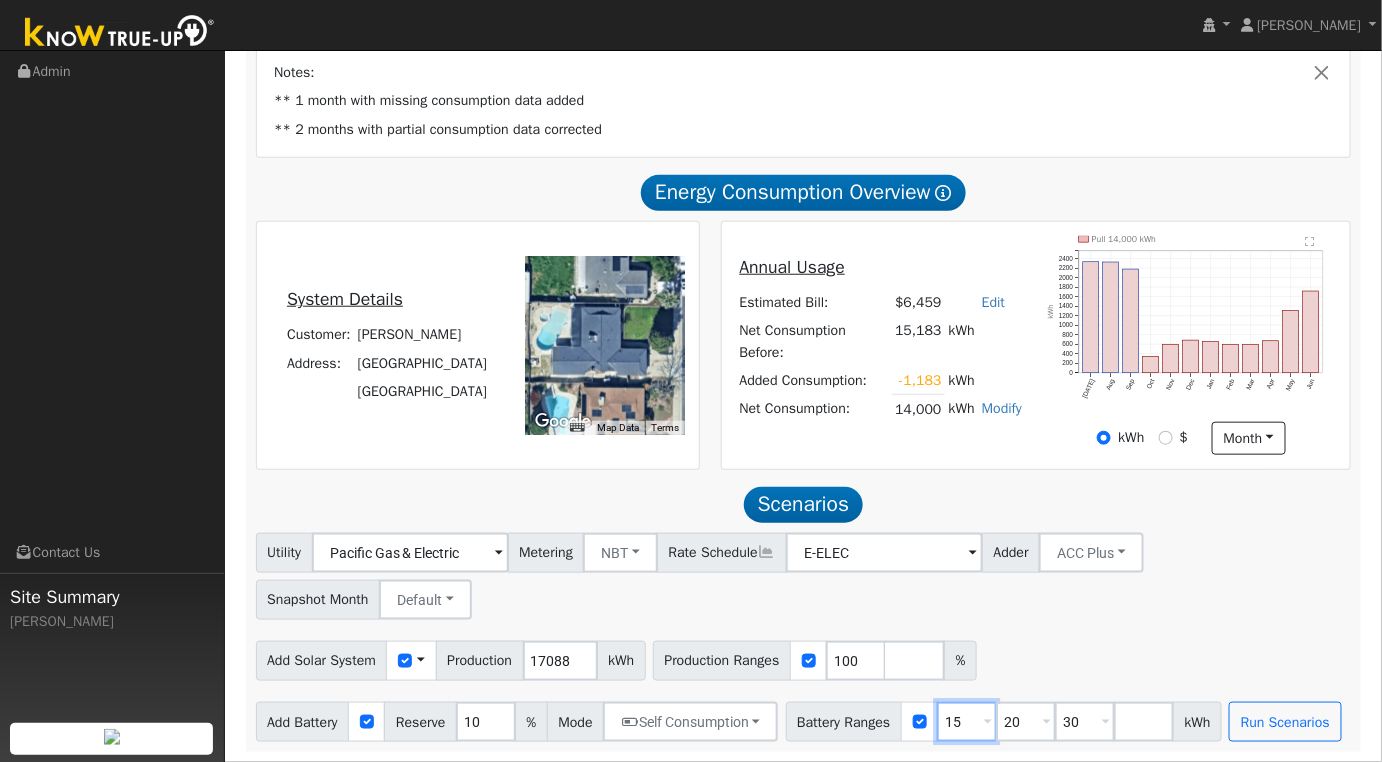 scroll, scrollTop: 430, scrollLeft: 0, axis: vertical 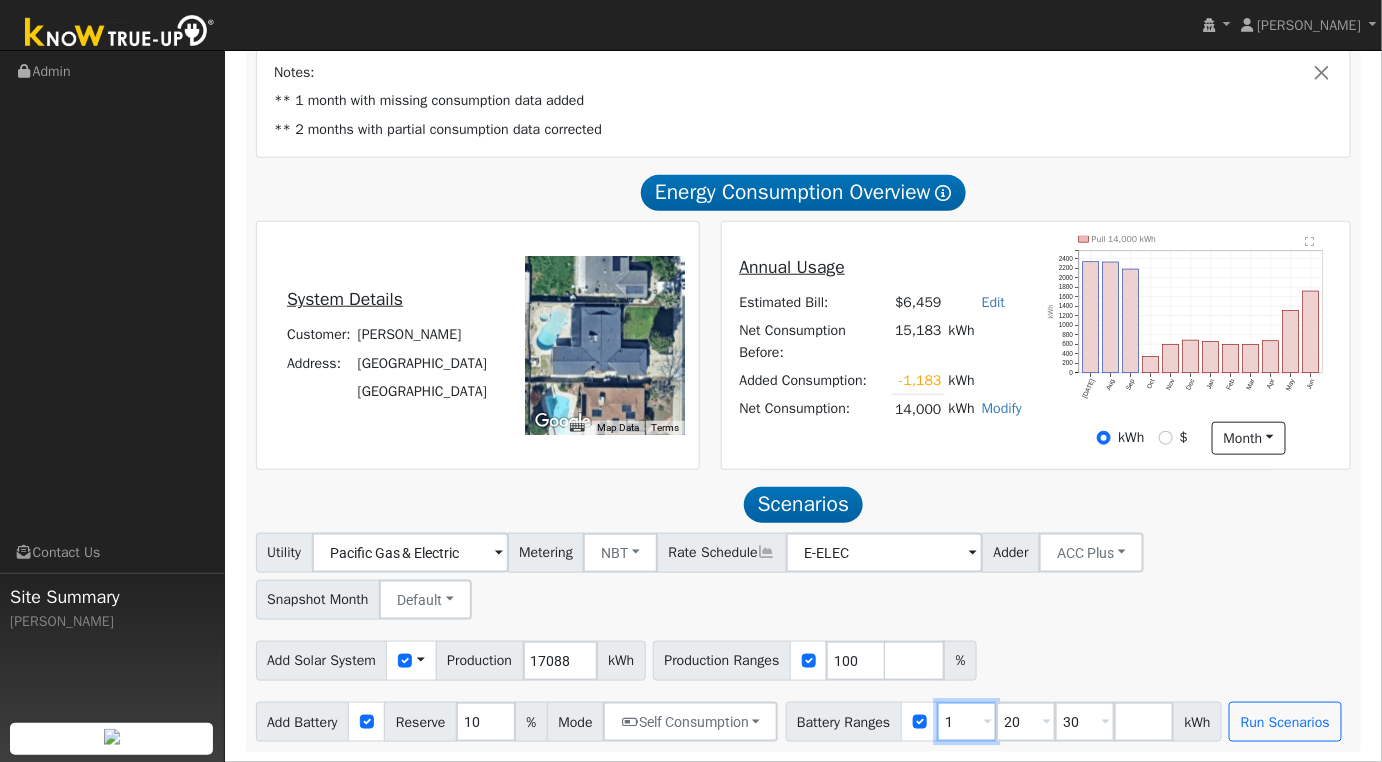 type on "20" 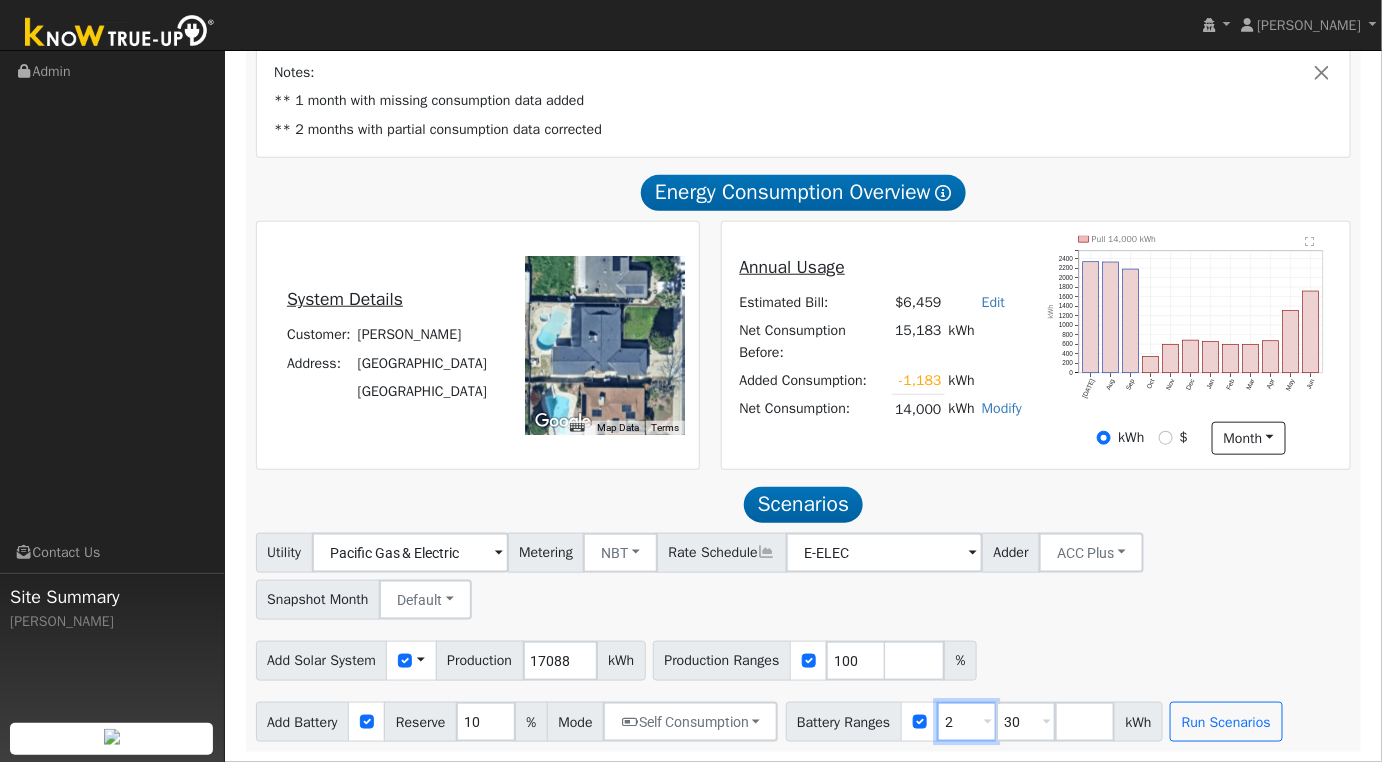 type on "30" 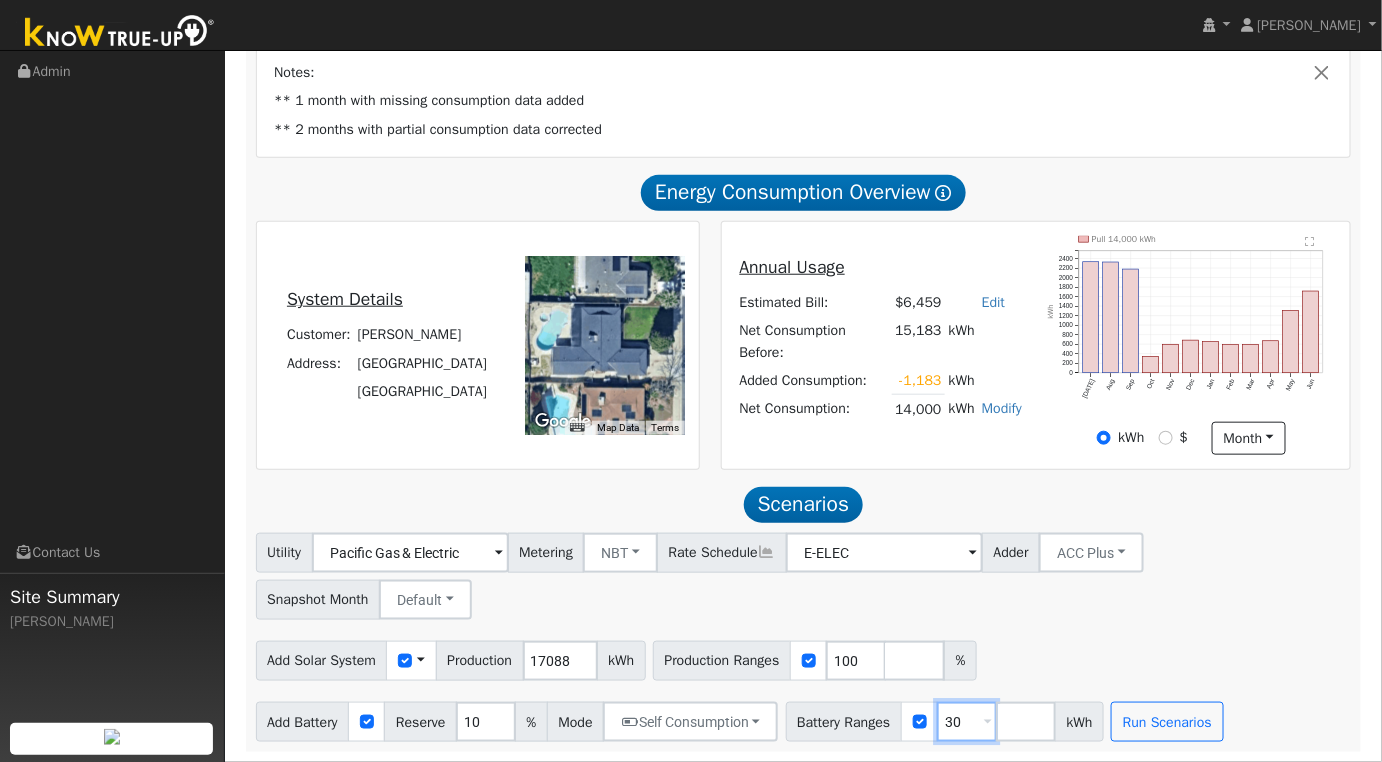 type on "3" 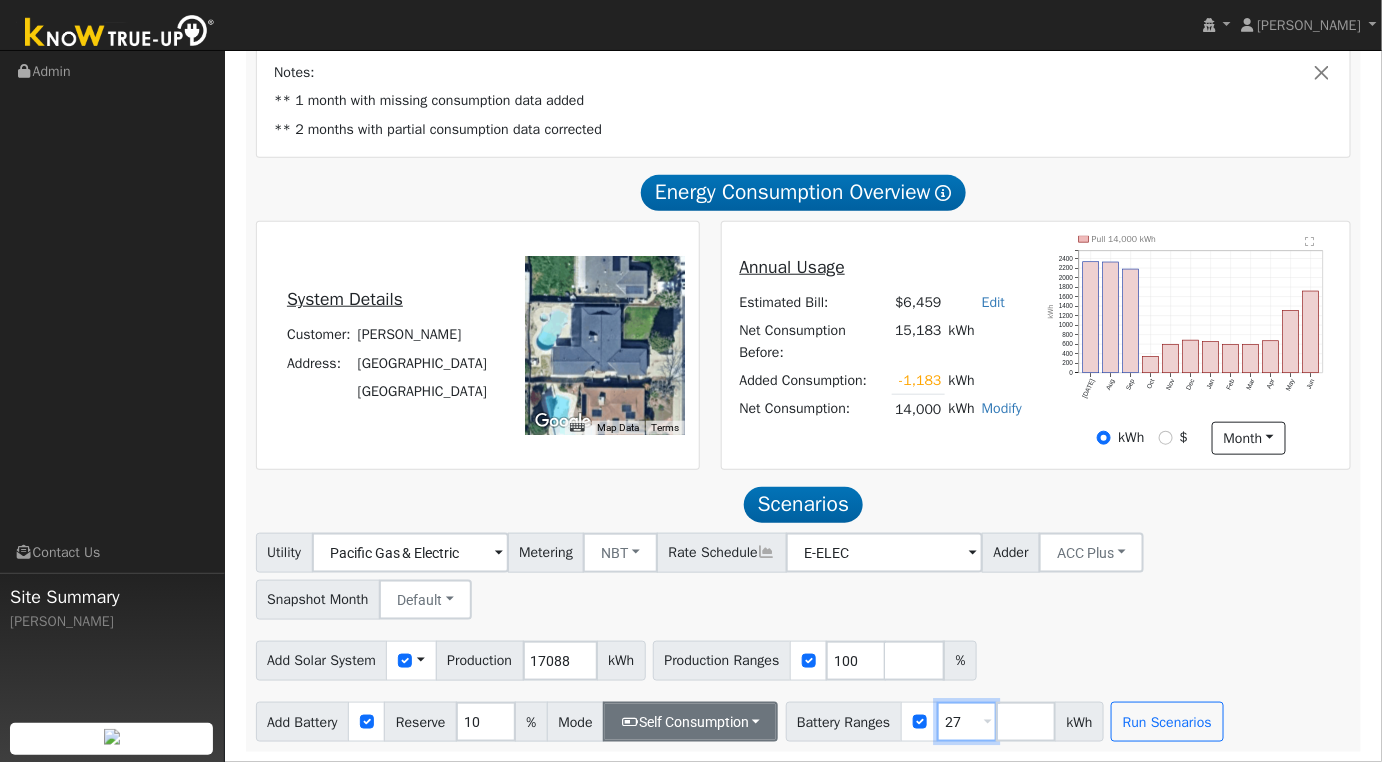 type on "27" 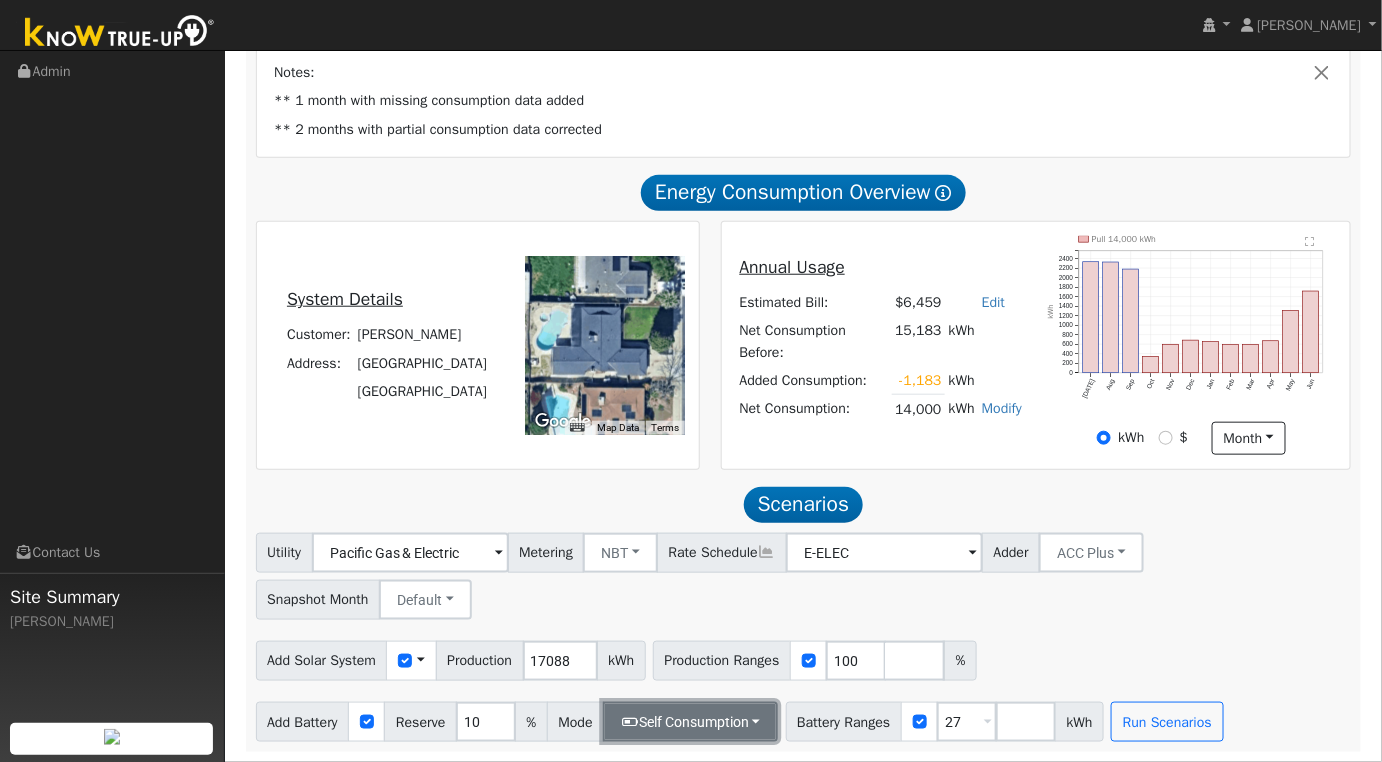 click on "Self Consumption" at bounding box center (690, 722) 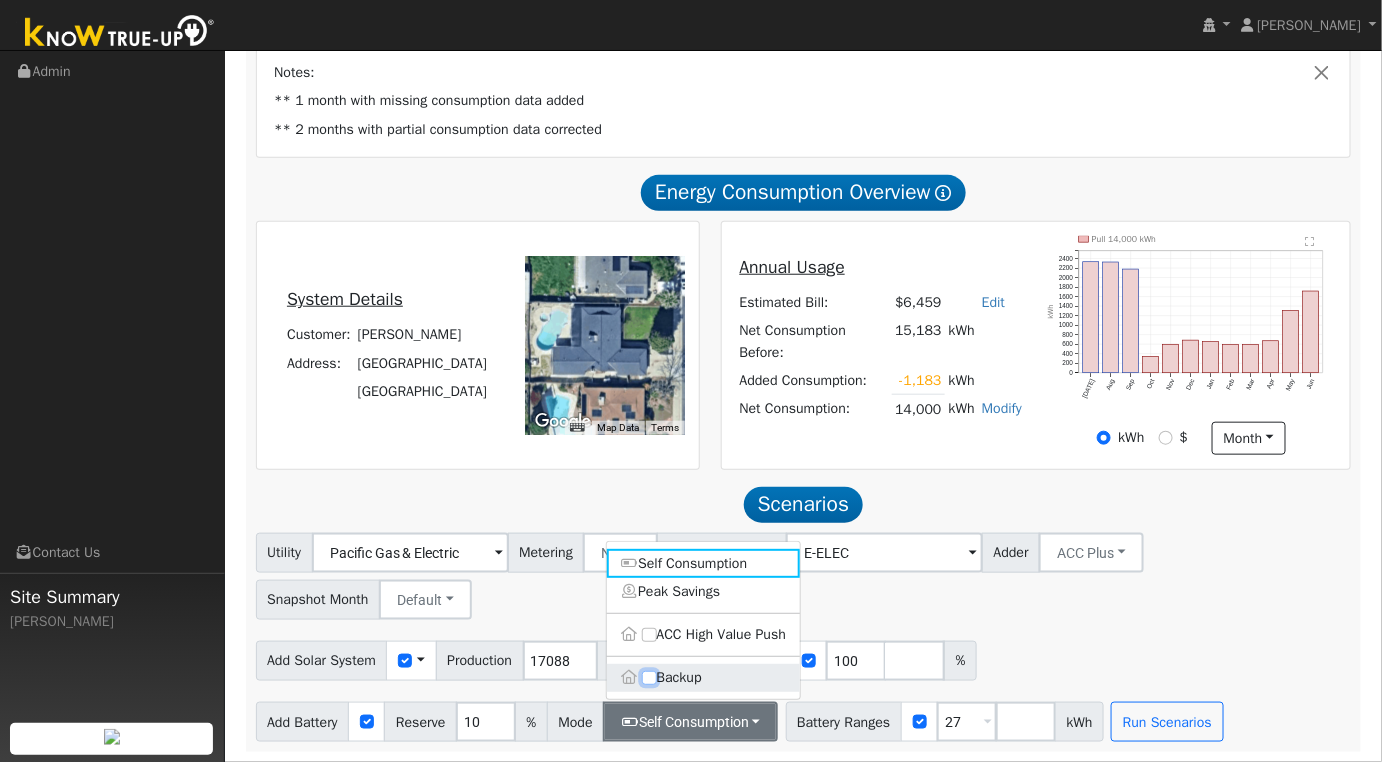 click on "Backup" at bounding box center (649, 678) 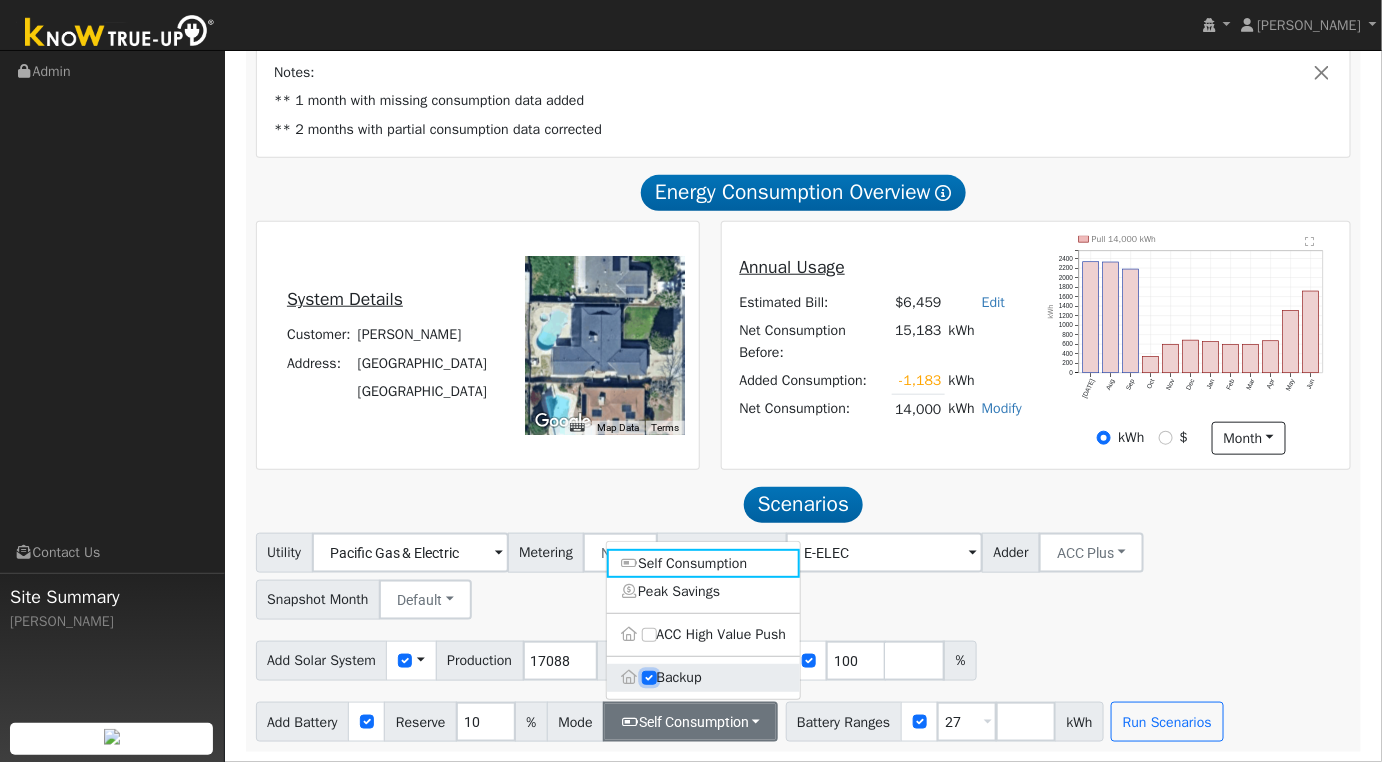 type on "20" 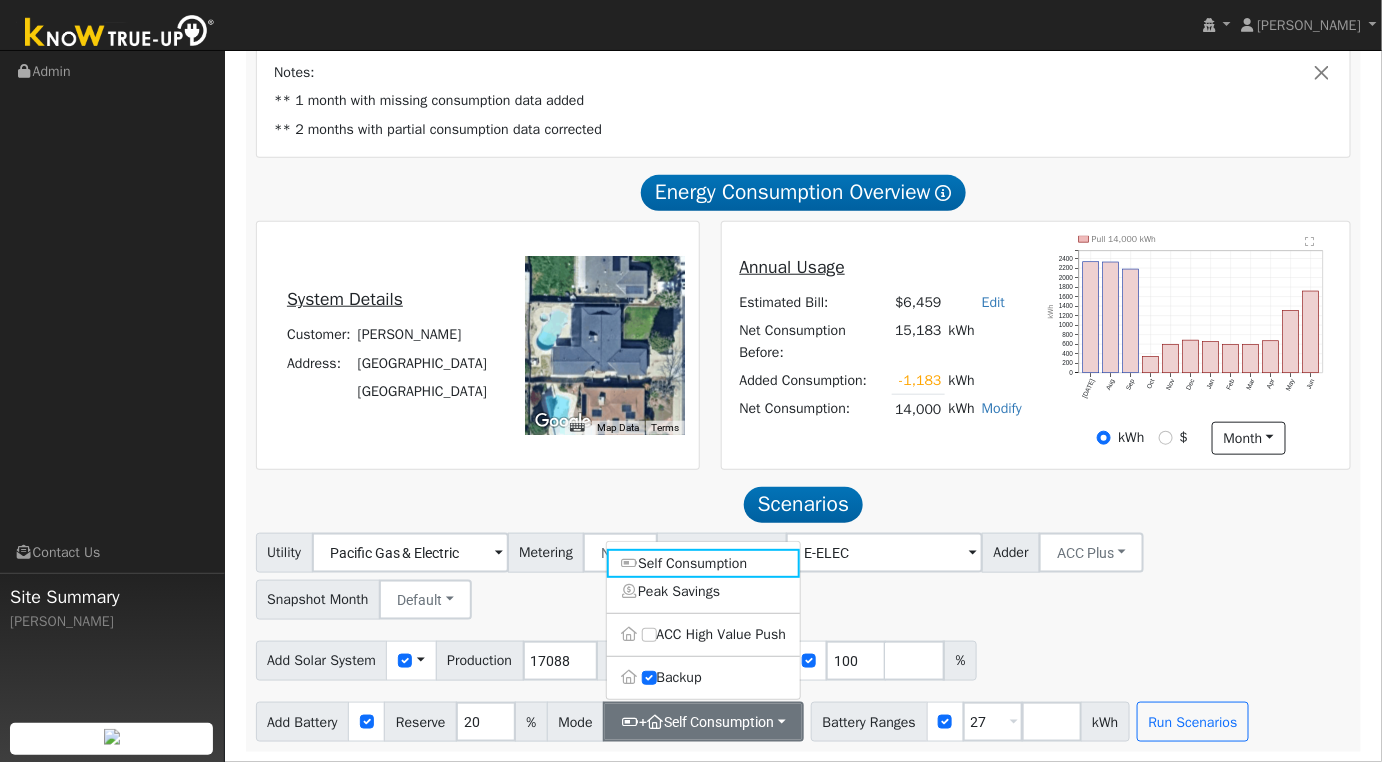 click on "Utility Pacific Gas & Electric Metering NBT NEM NBT  Rate Schedule  E-ELEC Adder ACC Plus - None - ACC Plus SB-535 Snapshot Month Default Jan Feb Mar Apr May Jun [DATE] Aug Sep Oct Nov Dec" at bounding box center (803, 573) 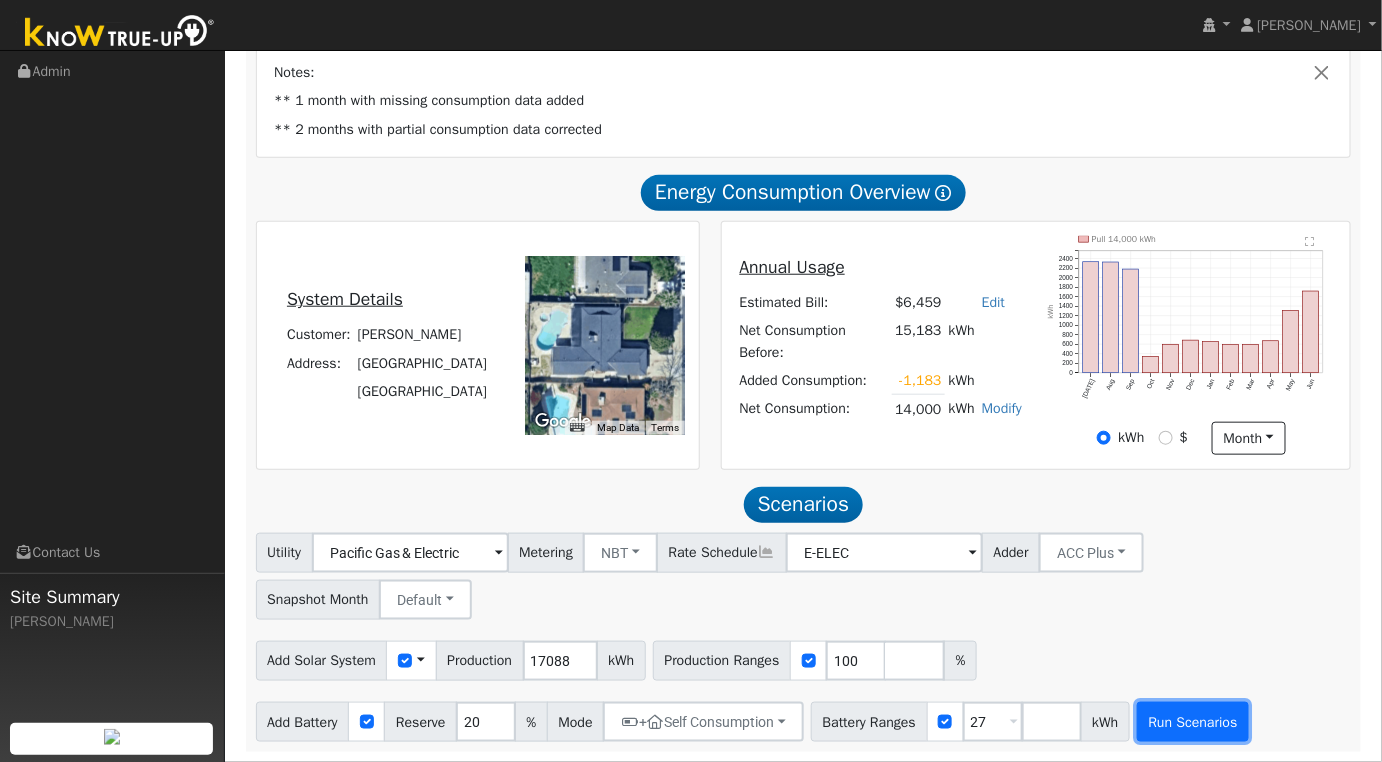 click on "Run Scenarios" at bounding box center [1193, 722] 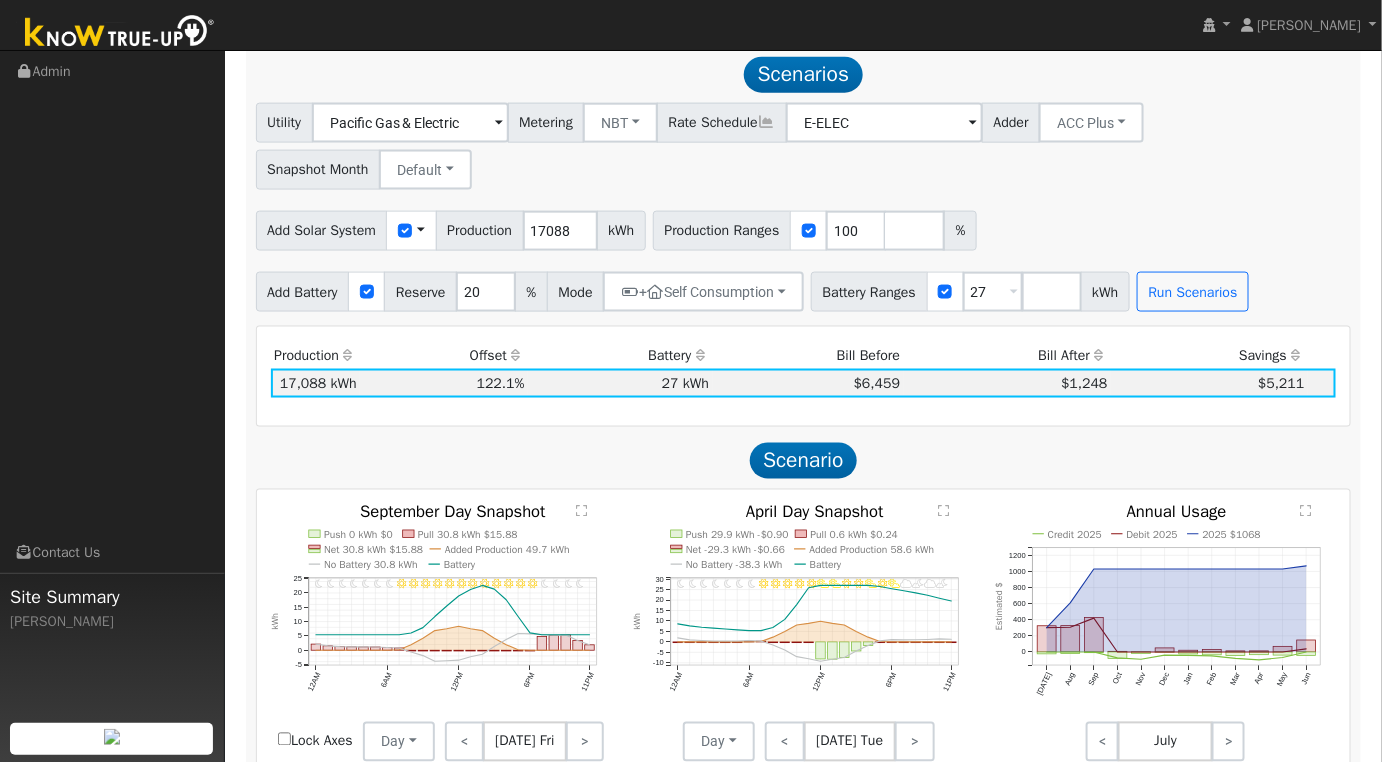 scroll, scrollTop: 522, scrollLeft: 0, axis: vertical 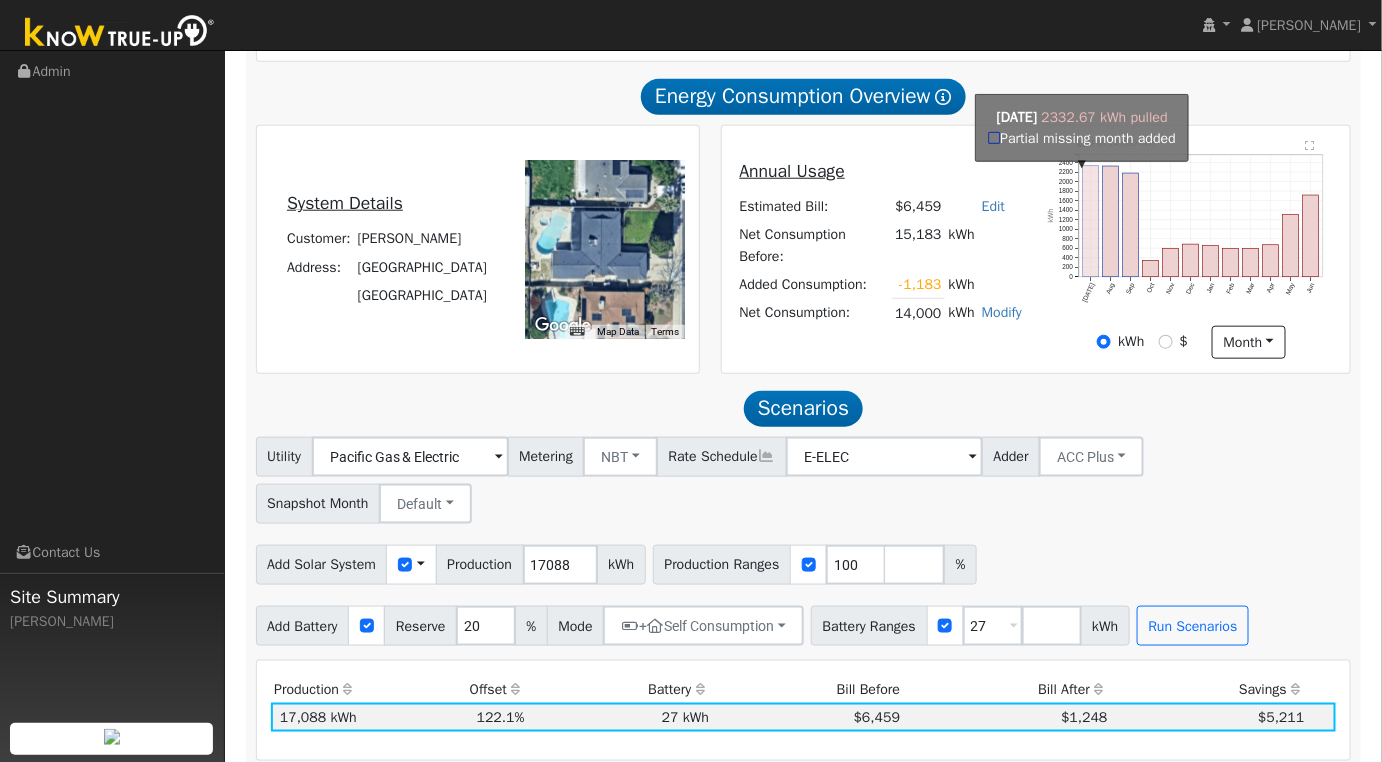 click on "onclick=""" 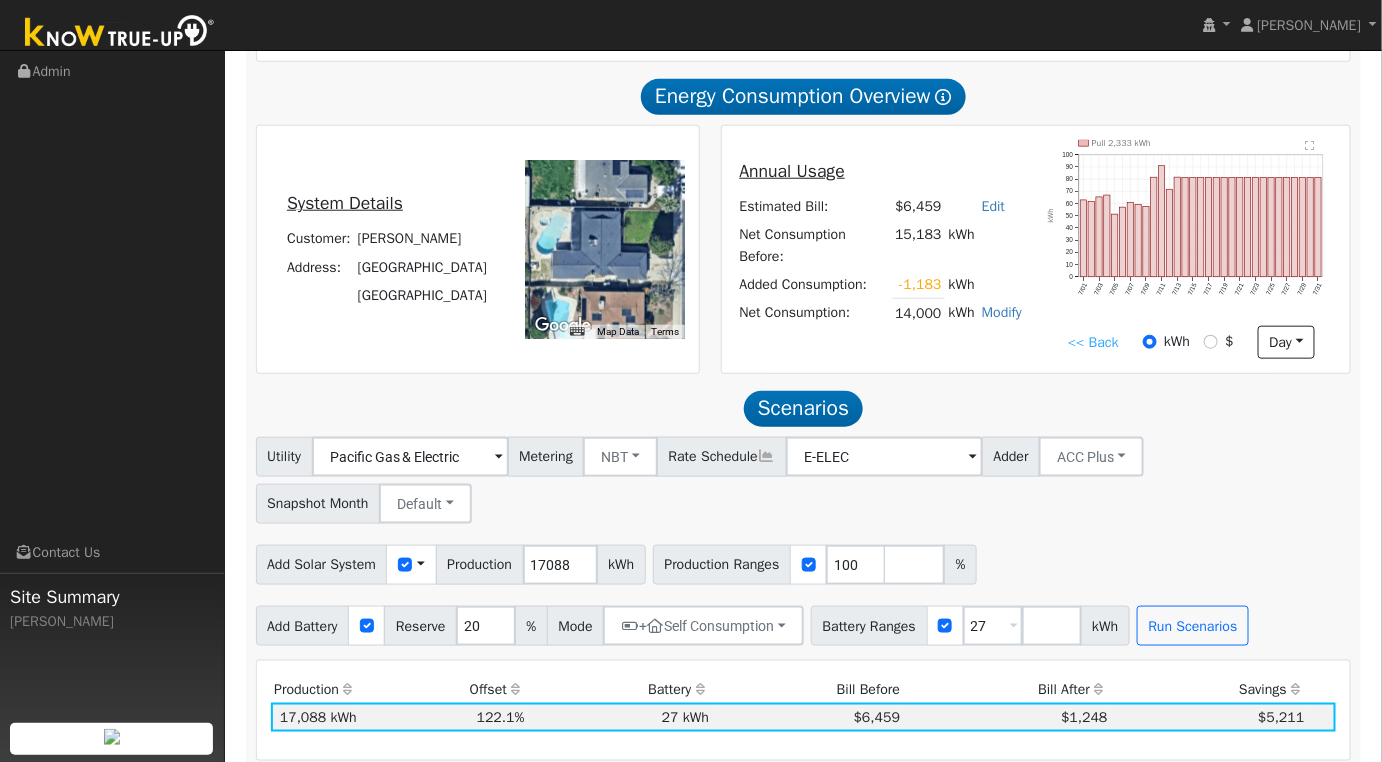 click on "<< Back" at bounding box center [1093, 342] 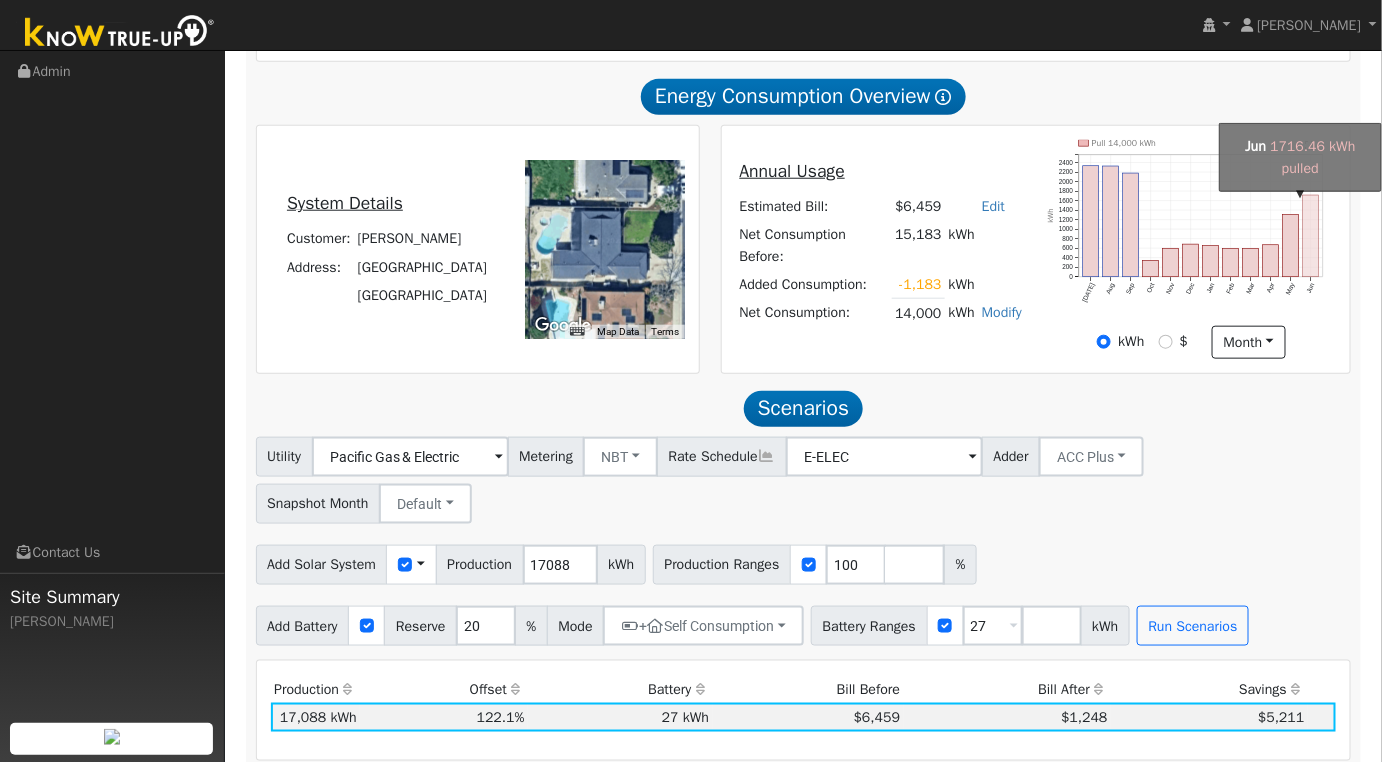 click on "onclick=""" 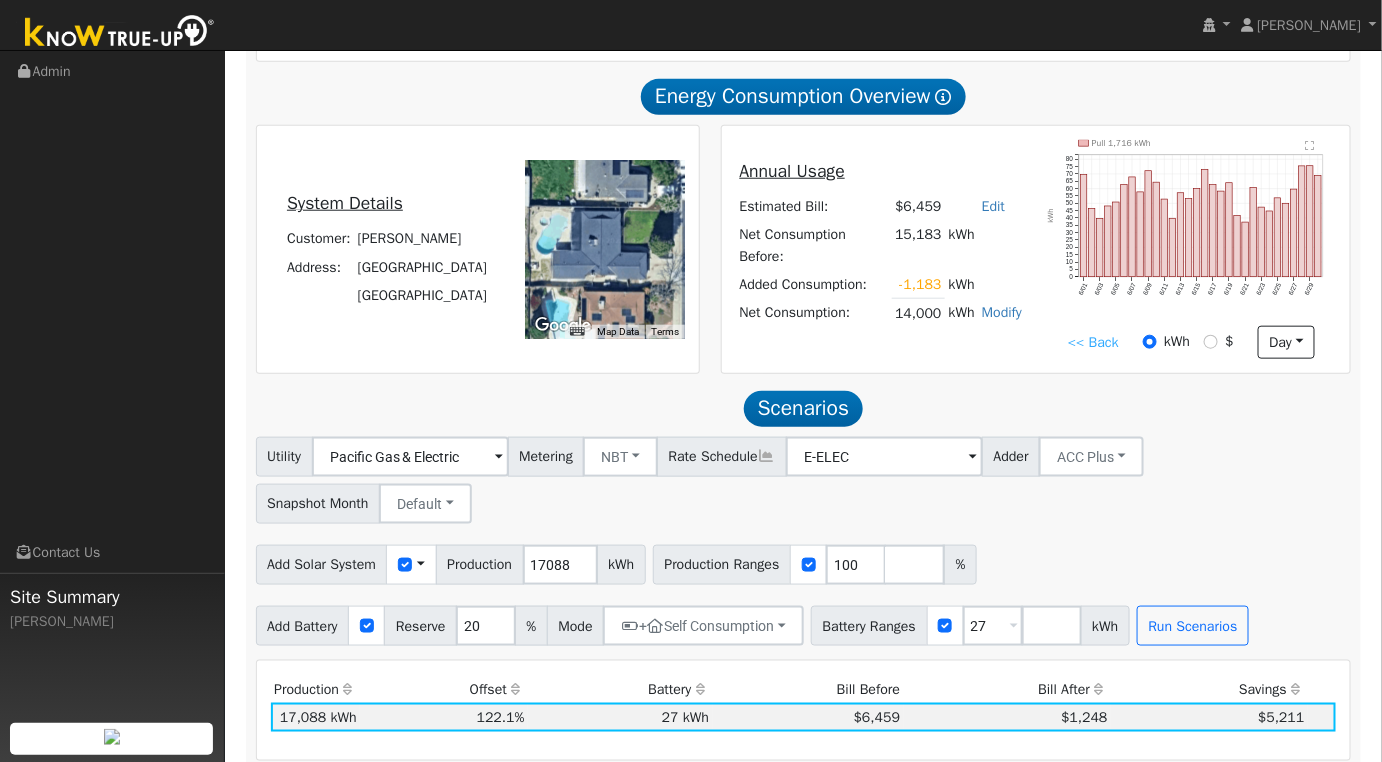 click on "" 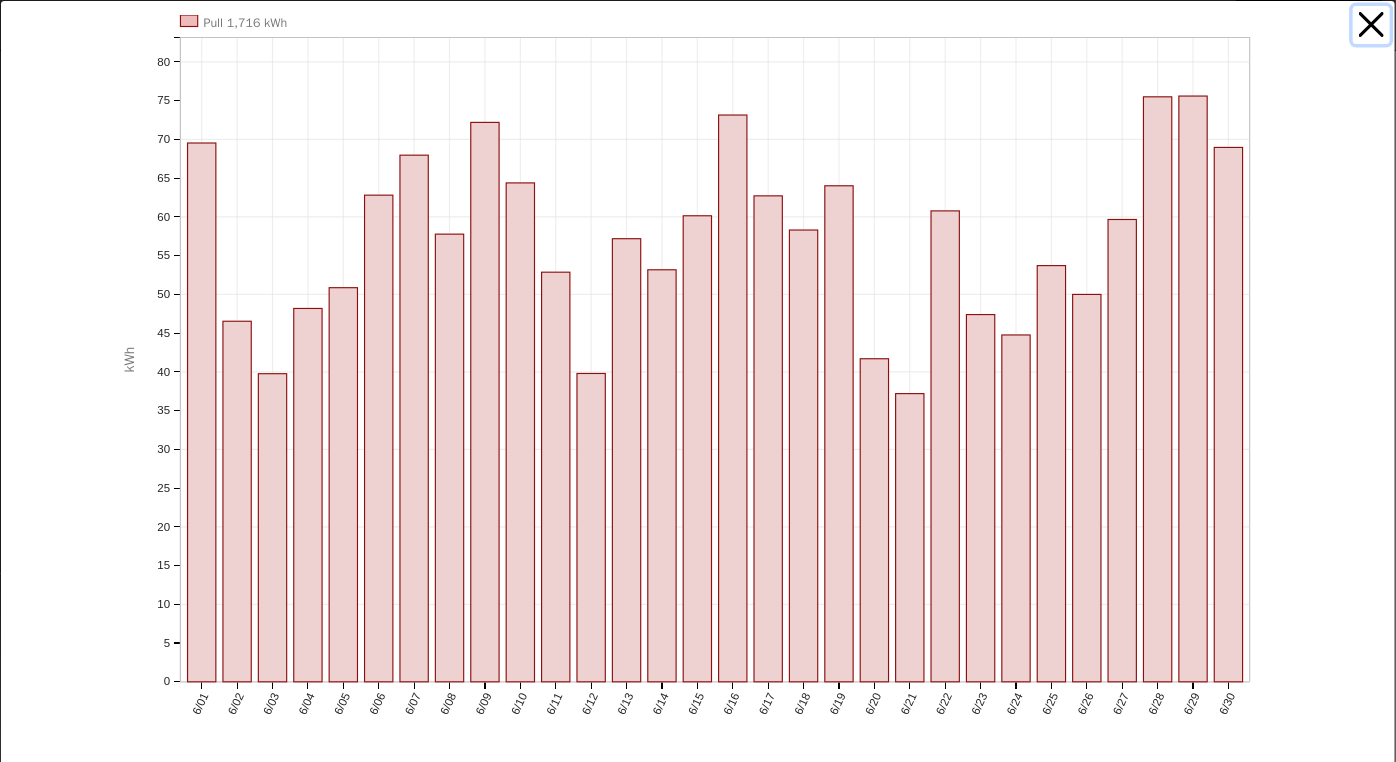 click at bounding box center (1372, 25) 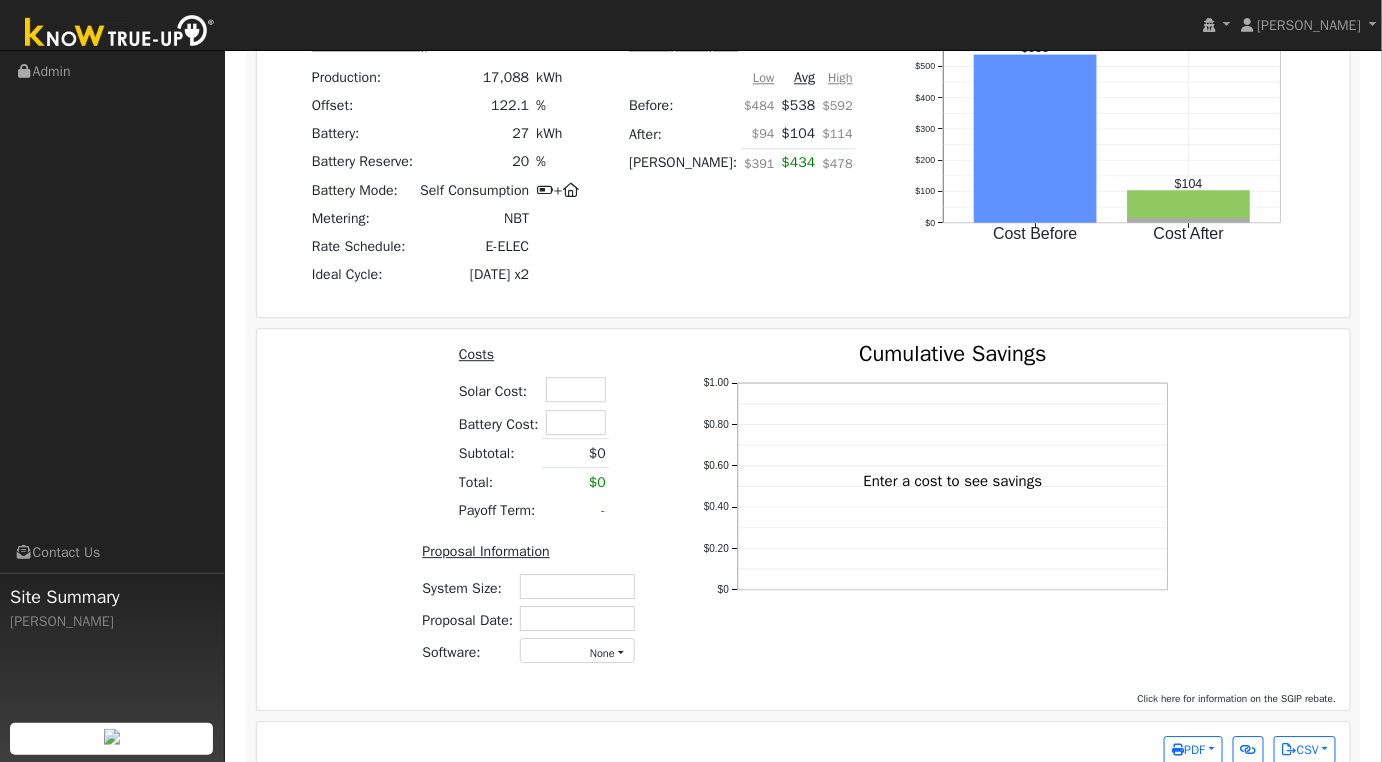 scroll, scrollTop: 1713, scrollLeft: 0, axis: vertical 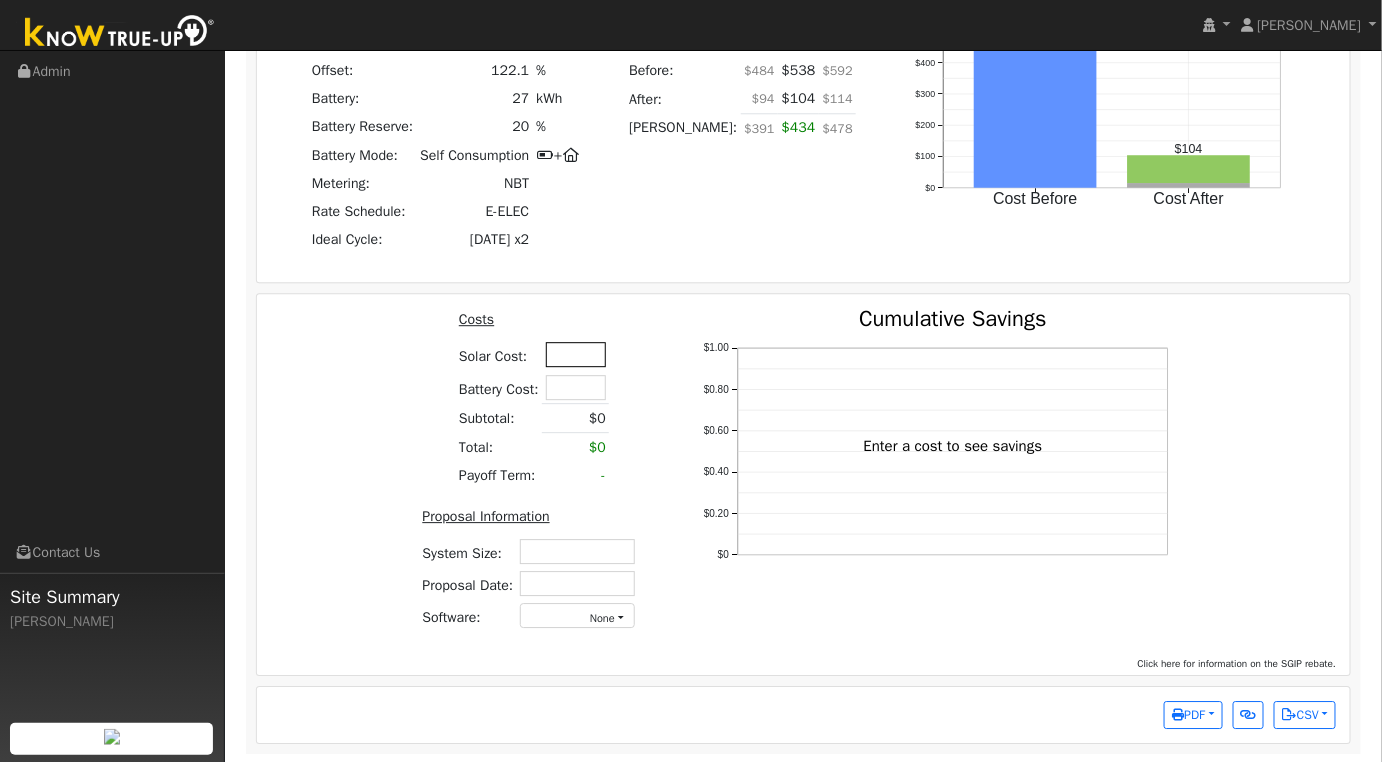 click at bounding box center (576, 354) 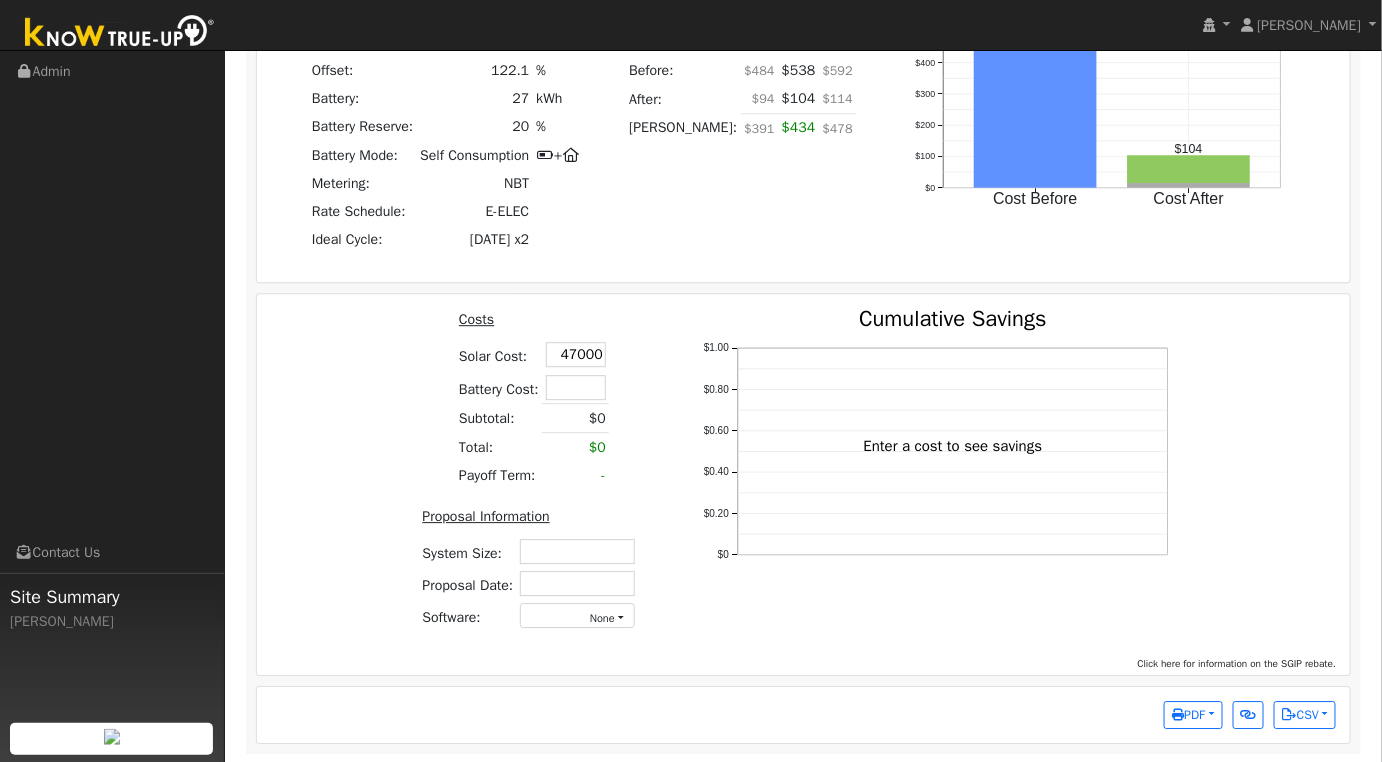 type on "$47,000" 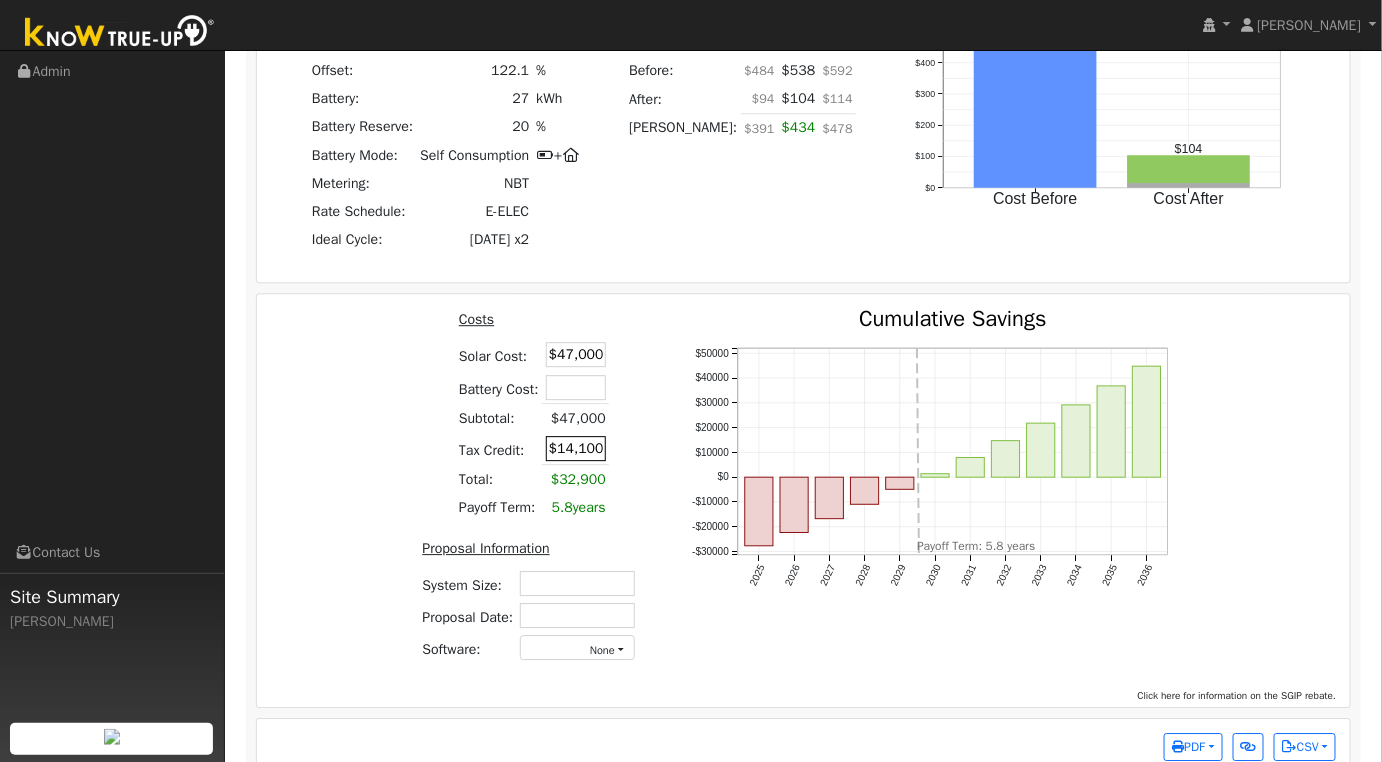 click on "$14,100" at bounding box center [576, 448] 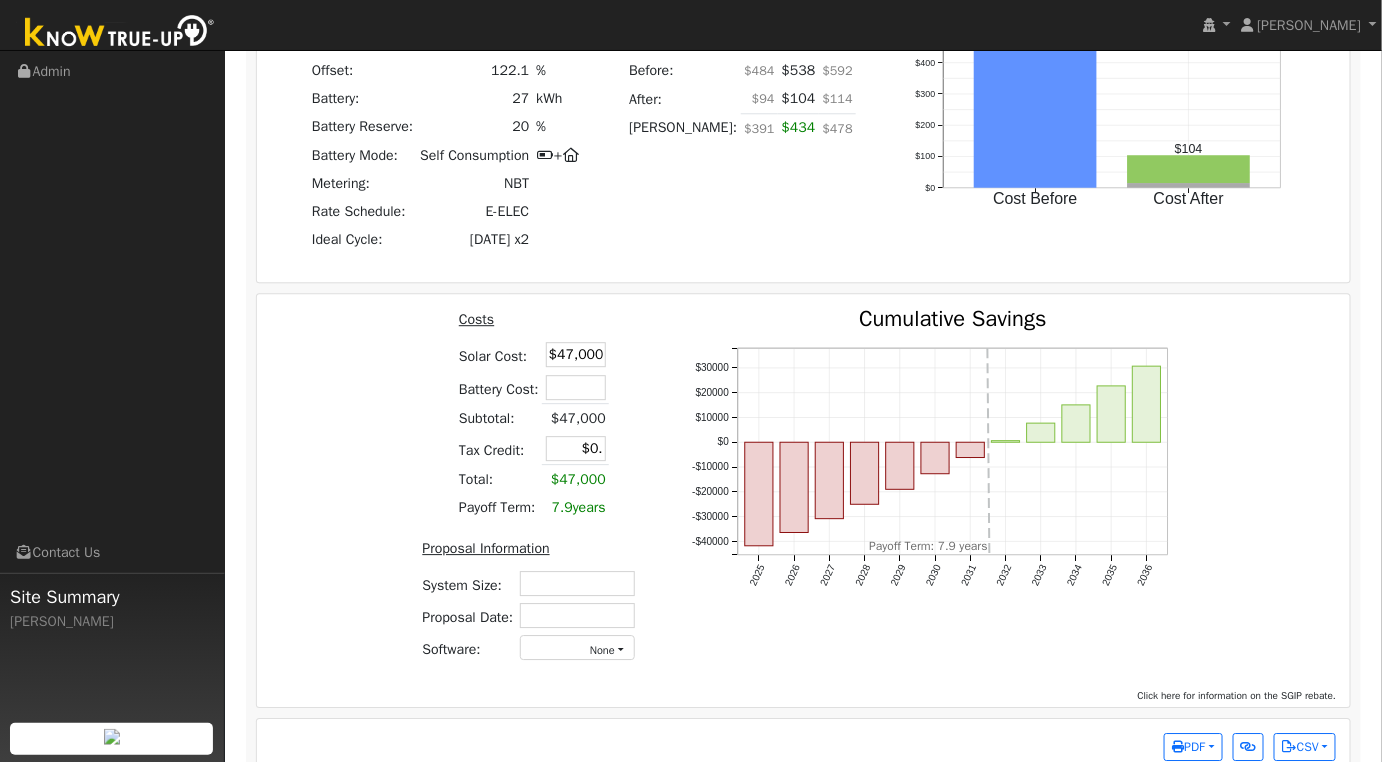 type on "$0" 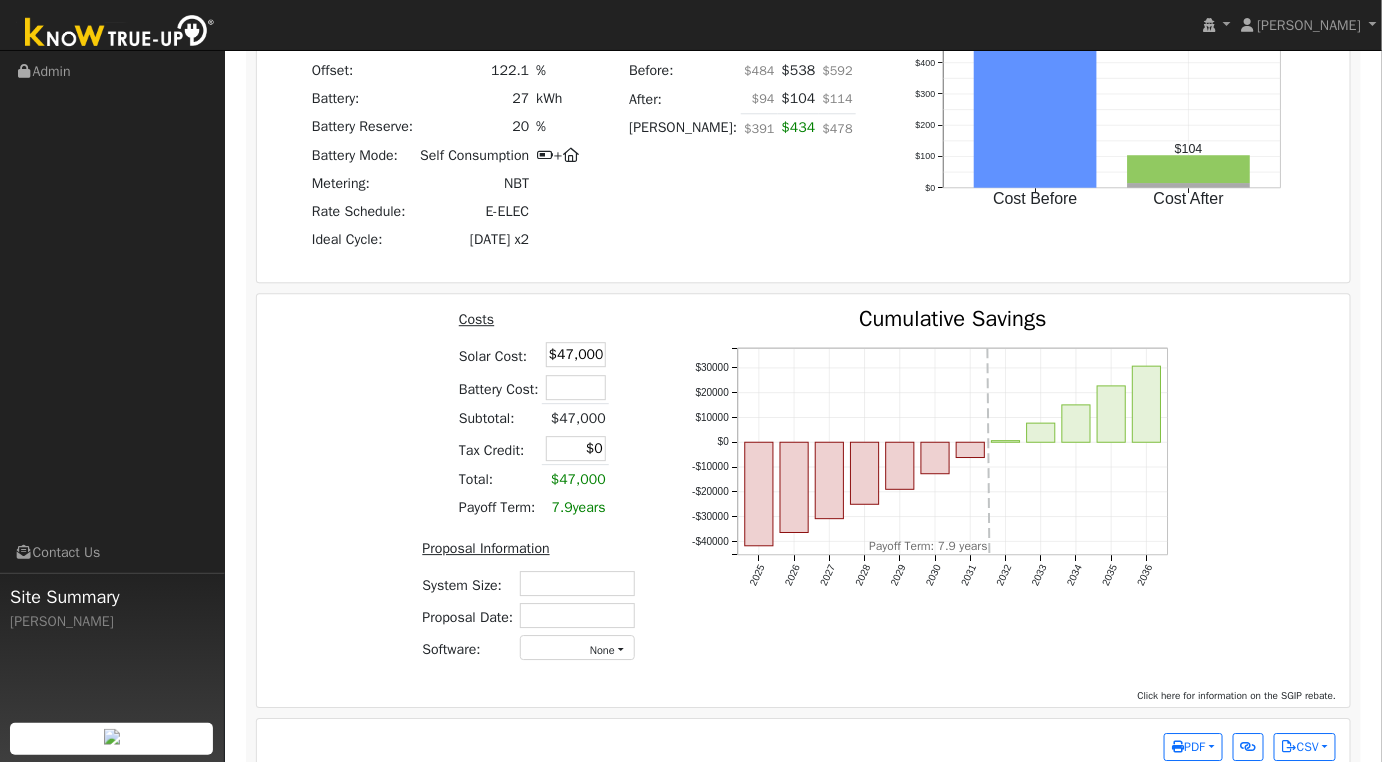 click on "Costs  Solar Cost:  $47,000  Battery Cost:  Subtotal: $47,000  Tax Credit:  $0 Total: $47,000 Payoff Term: 7.9  years Proposal Information  System Size:  Proposal Date: Software: None - None - Aurora Energy Toolbase OpenSolar Solo Solargraf - Other -" at bounding box center (532, 493) 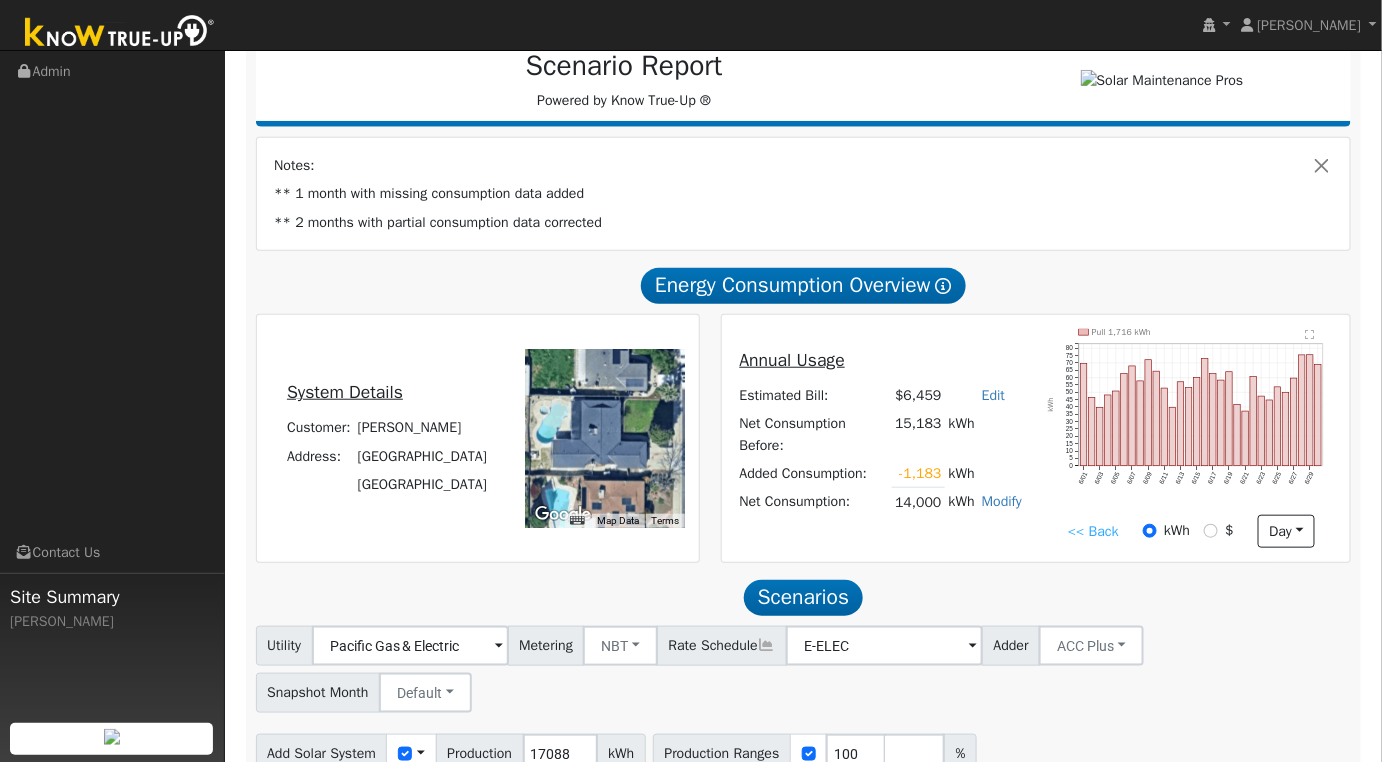 scroll, scrollTop: 666, scrollLeft: 0, axis: vertical 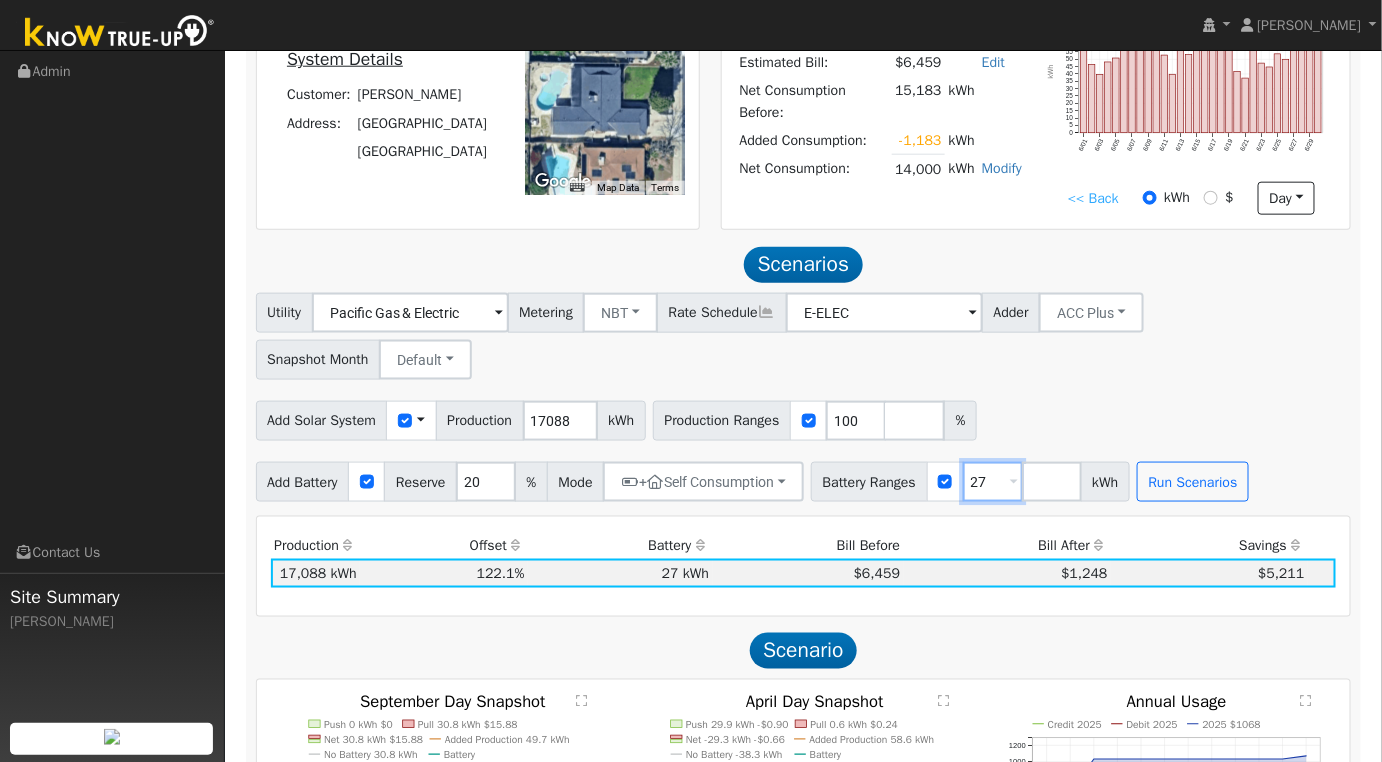 click on "27" at bounding box center [993, 482] 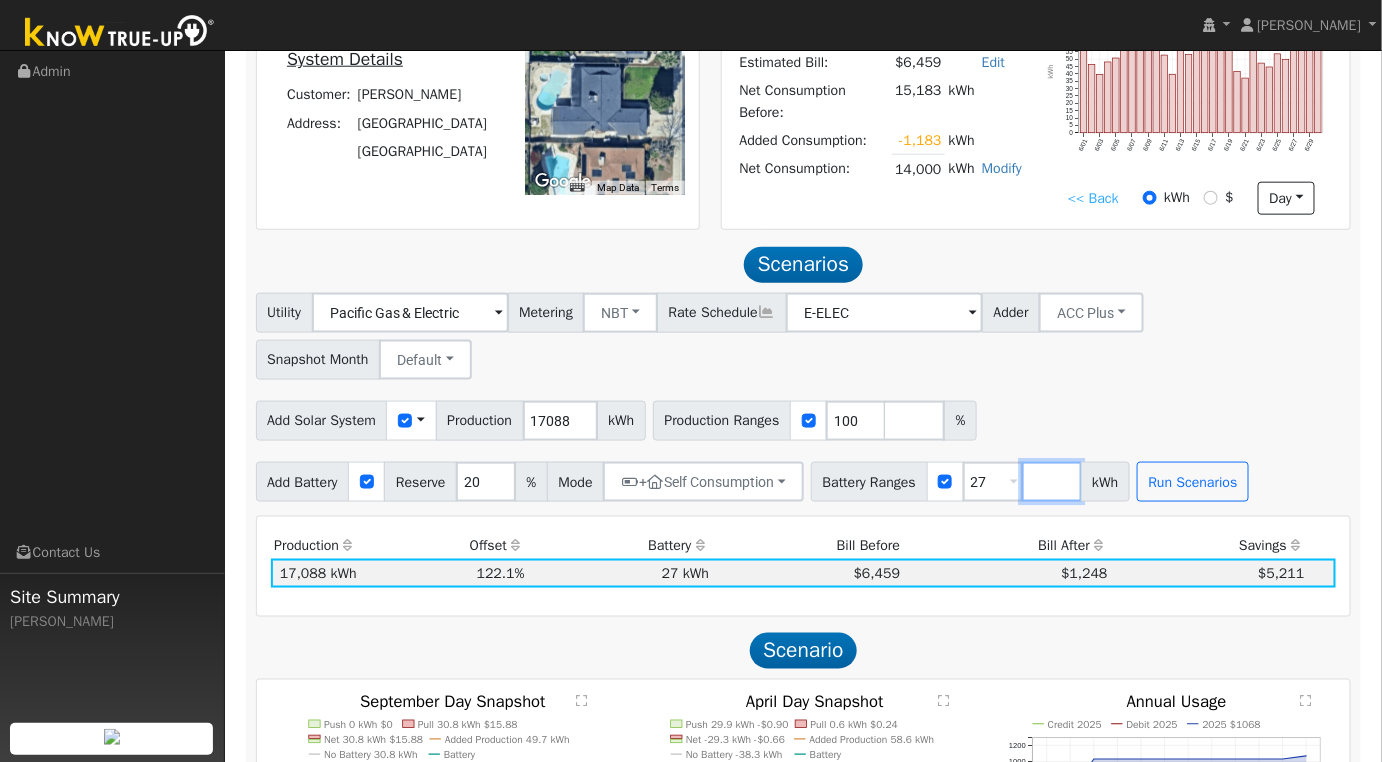 click at bounding box center (1052, 482) 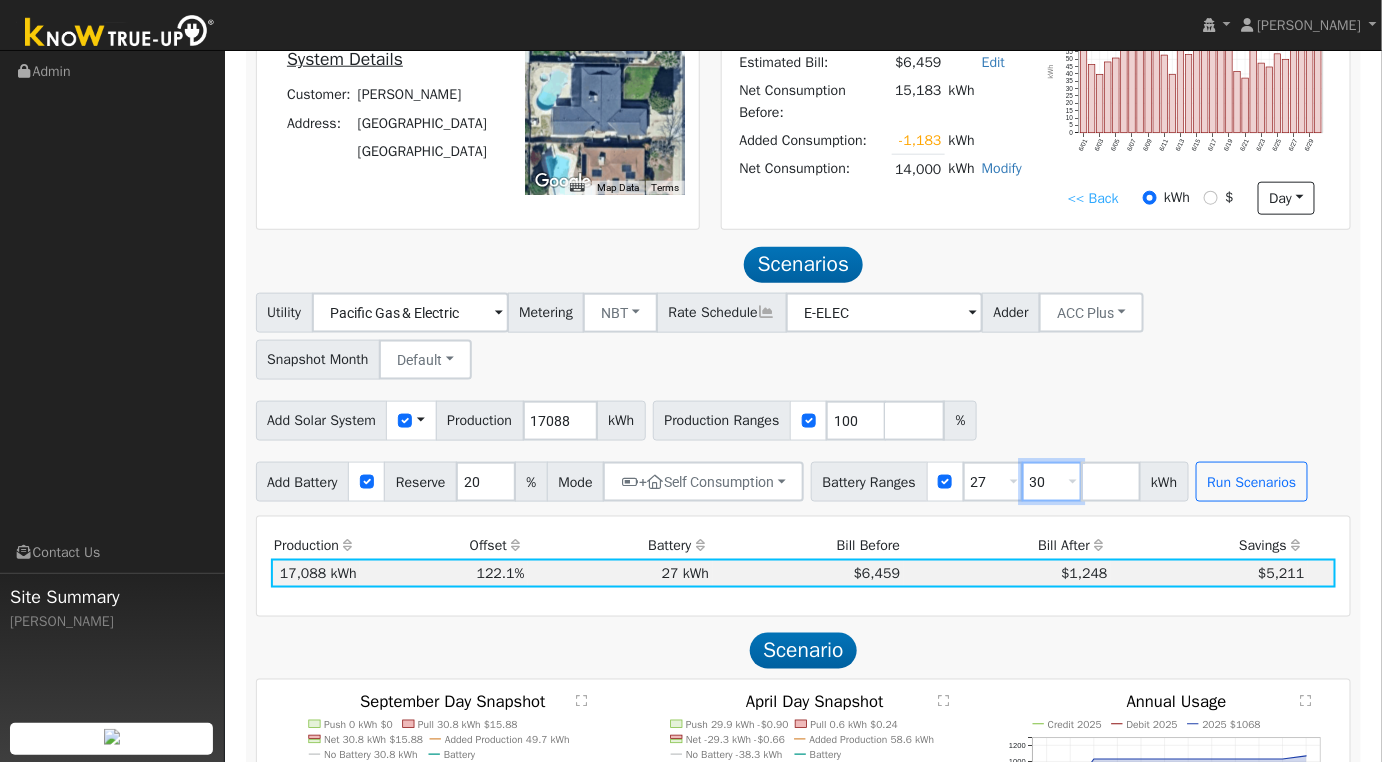 type on "30.6" 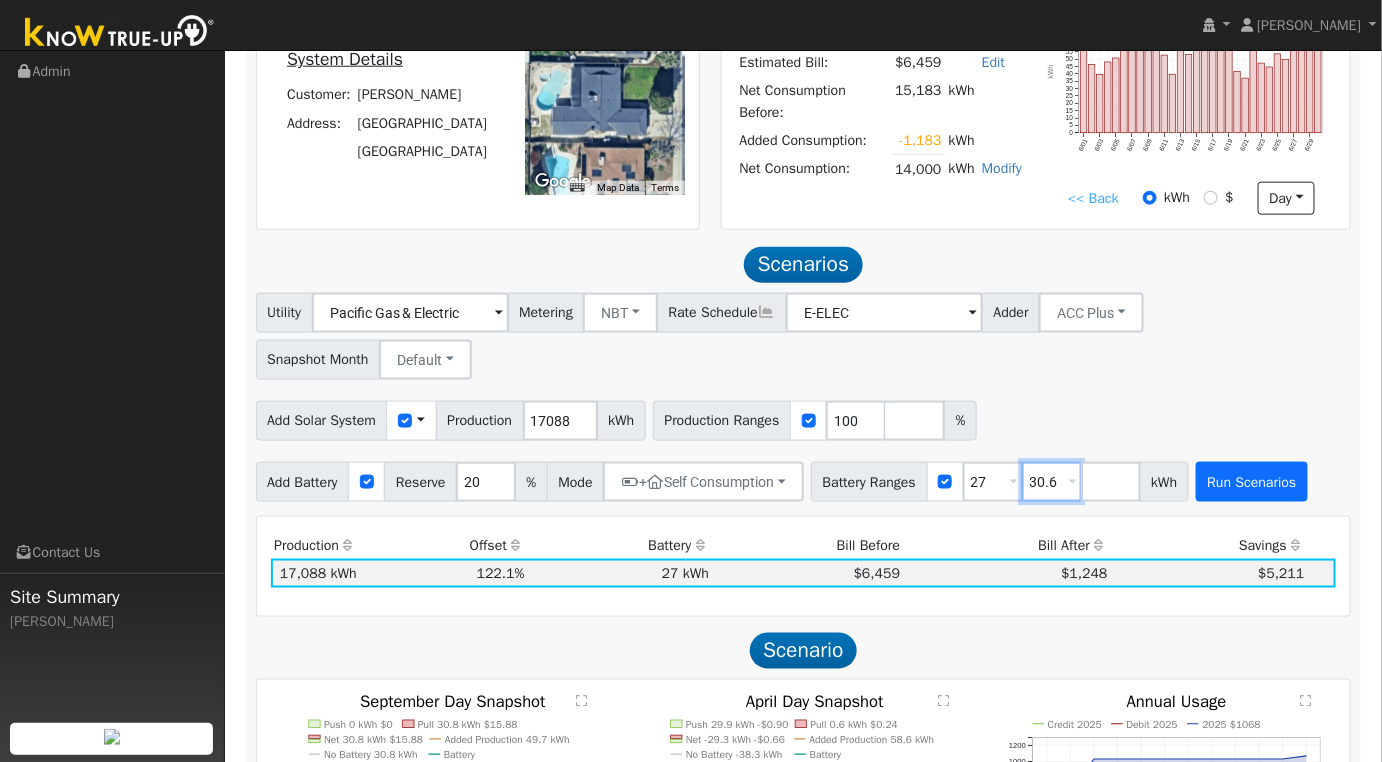 type on "30.6" 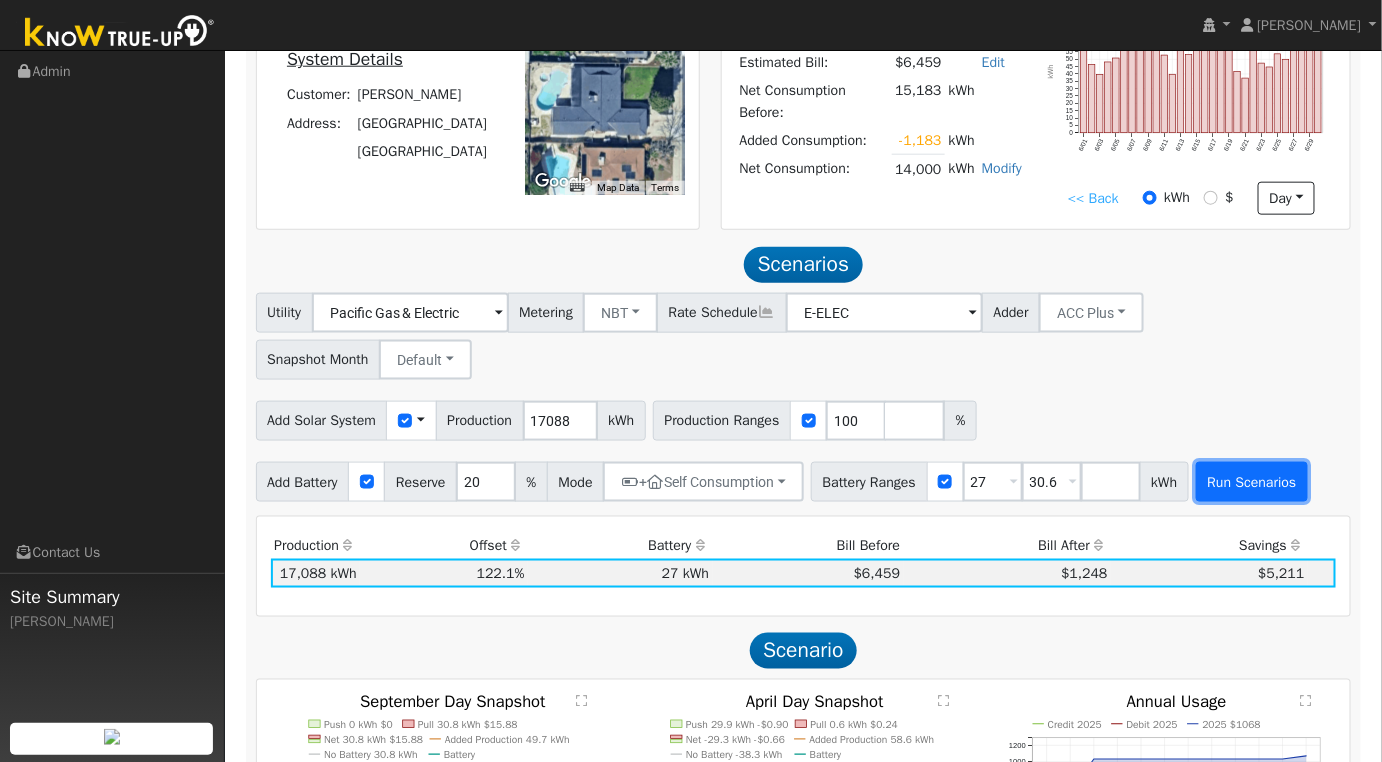 click on "Run Scenarios" at bounding box center (1252, 482) 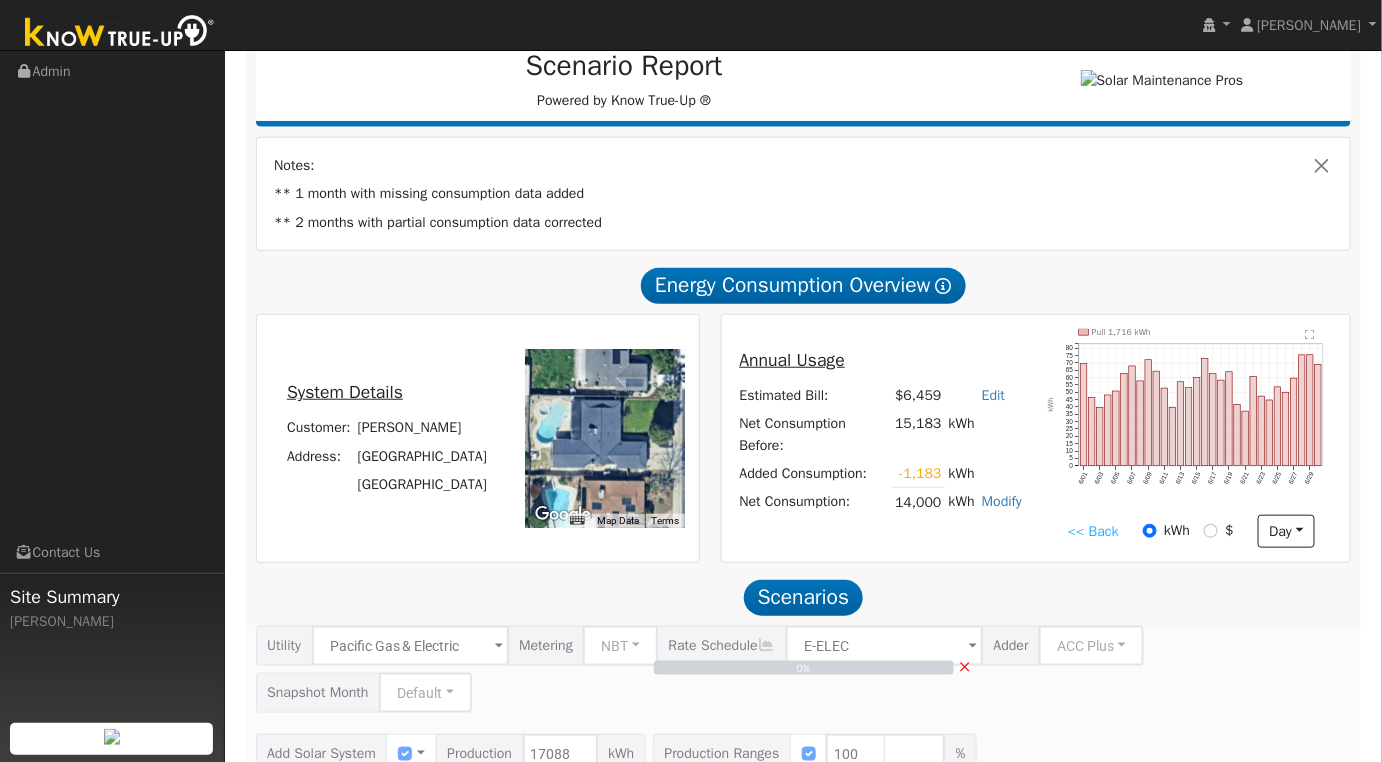 scroll, scrollTop: 666, scrollLeft: 0, axis: vertical 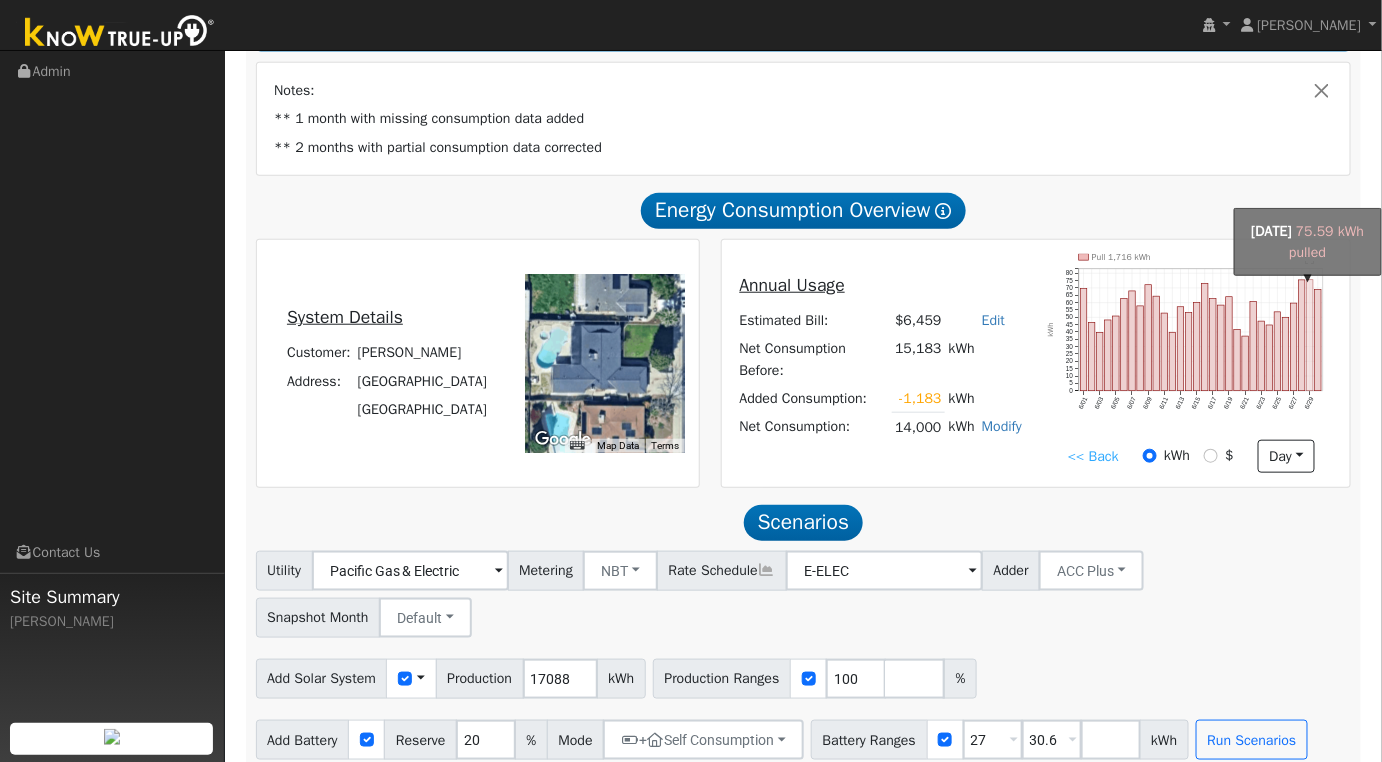 click on "onclick=""" 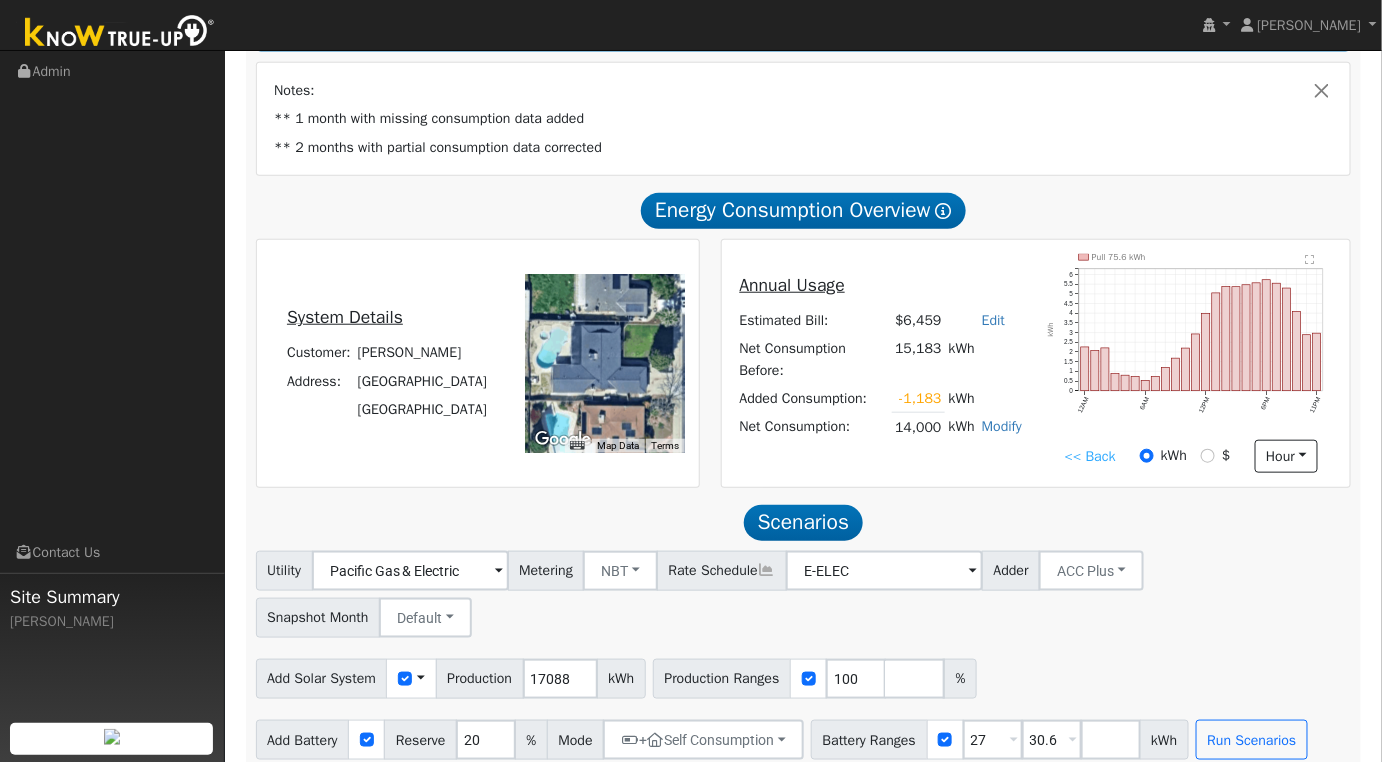 click on "" 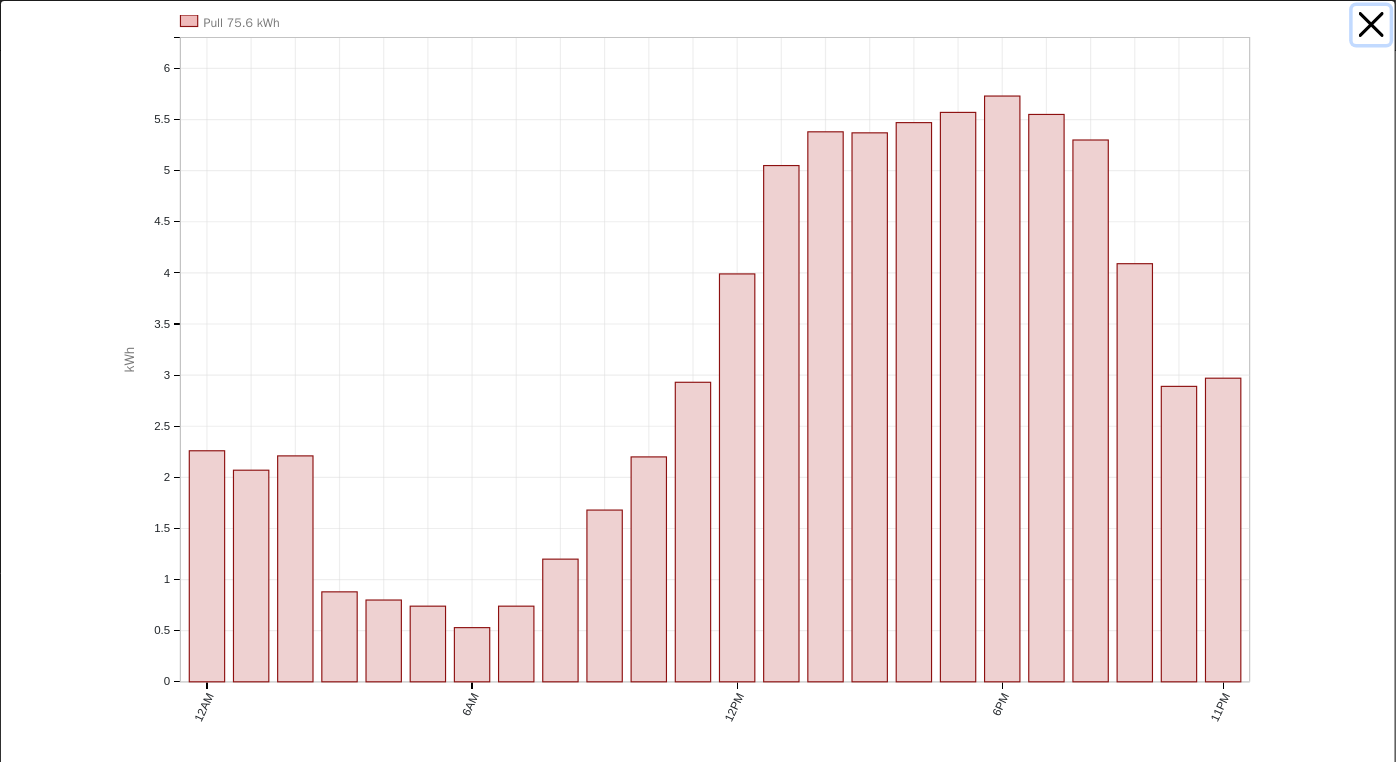 click at bounding box center (1372, 25) 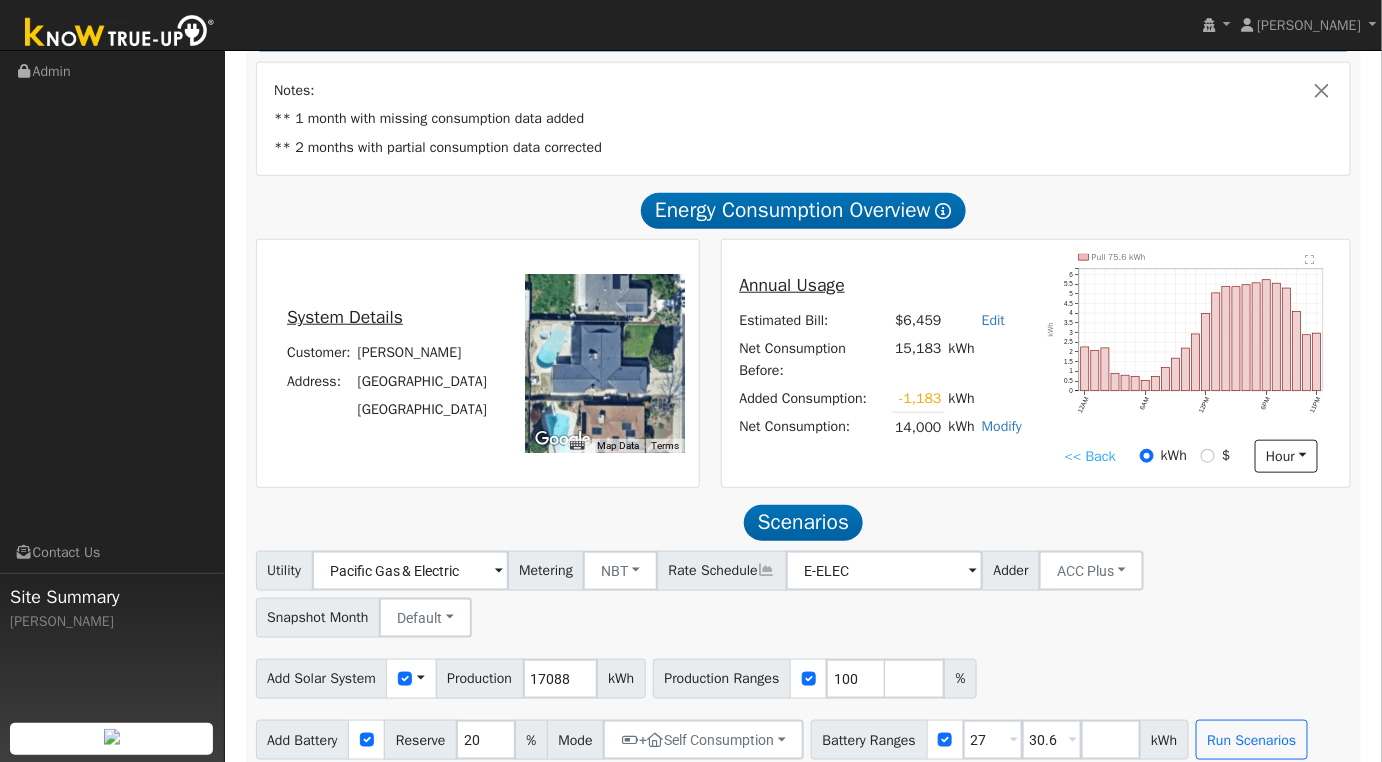 click on "<< Back" at bounding box center (1090, 456) 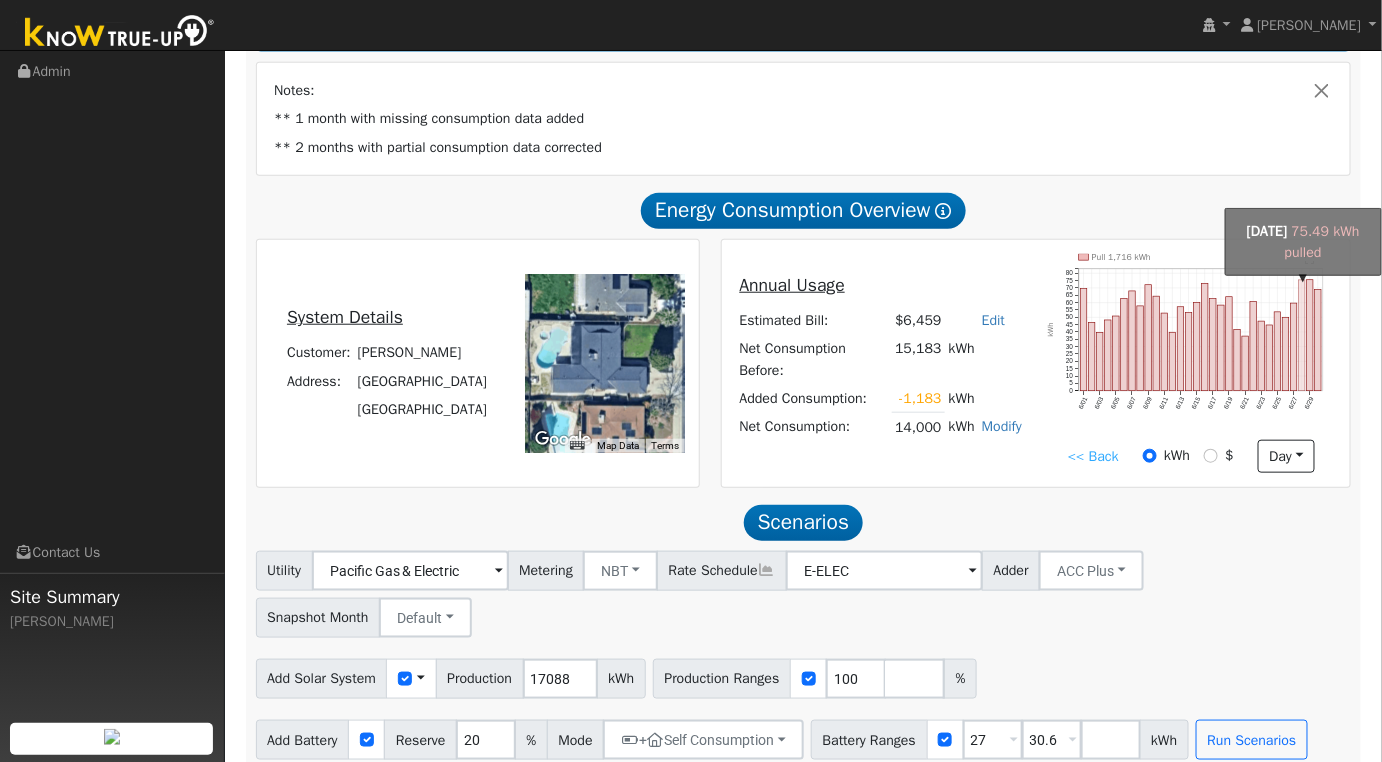 click on "onclick=""" 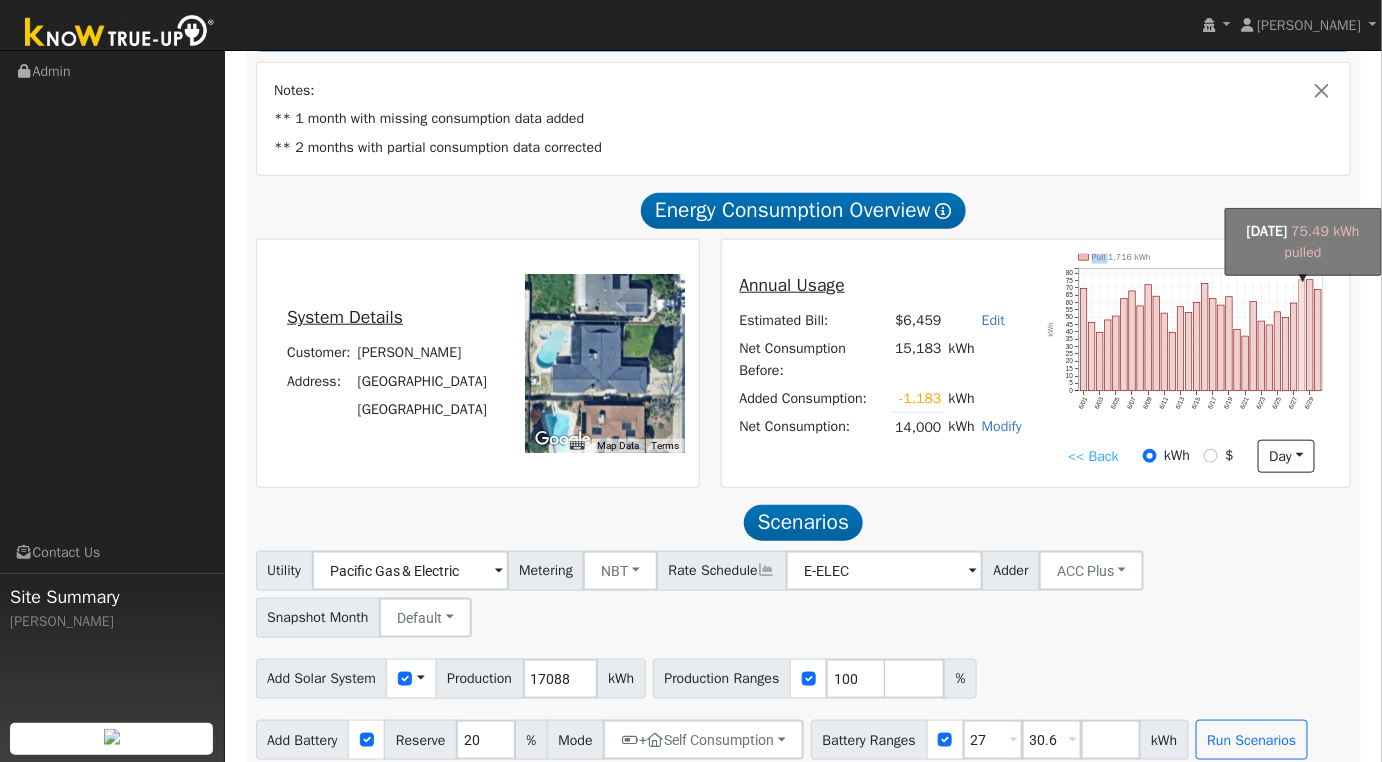 click at bounding box center (0, 0) 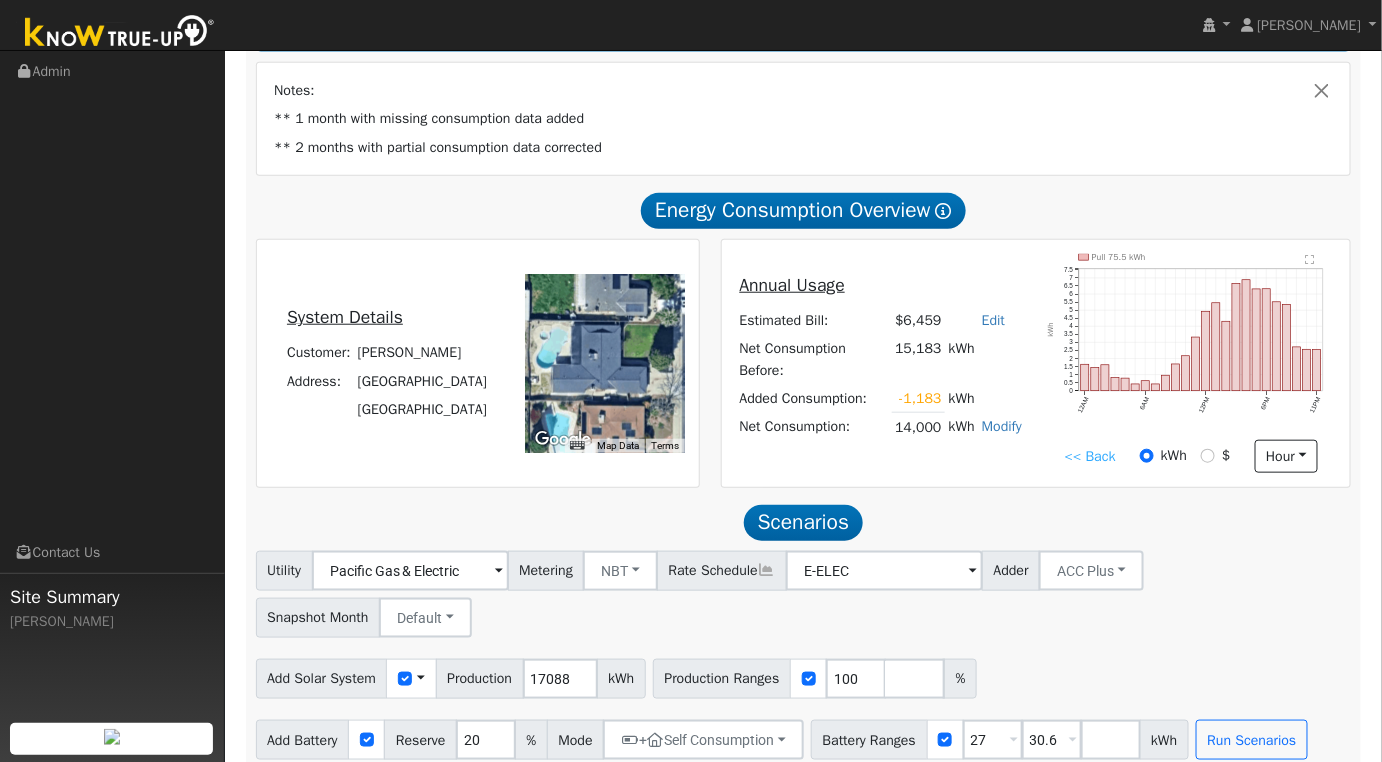 click on "" 